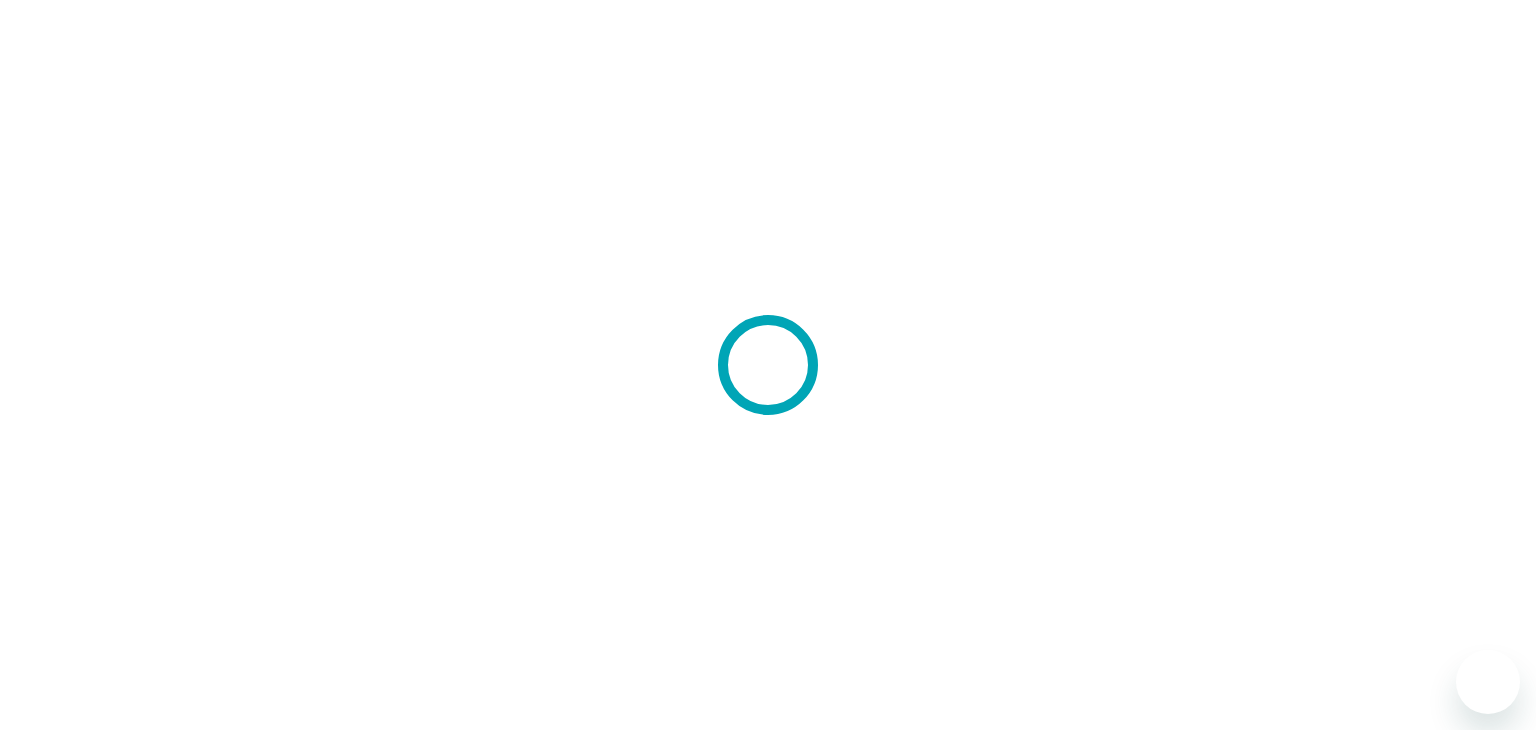 scroll, scrollTop: 0, scrollLeft: 0, axis: both 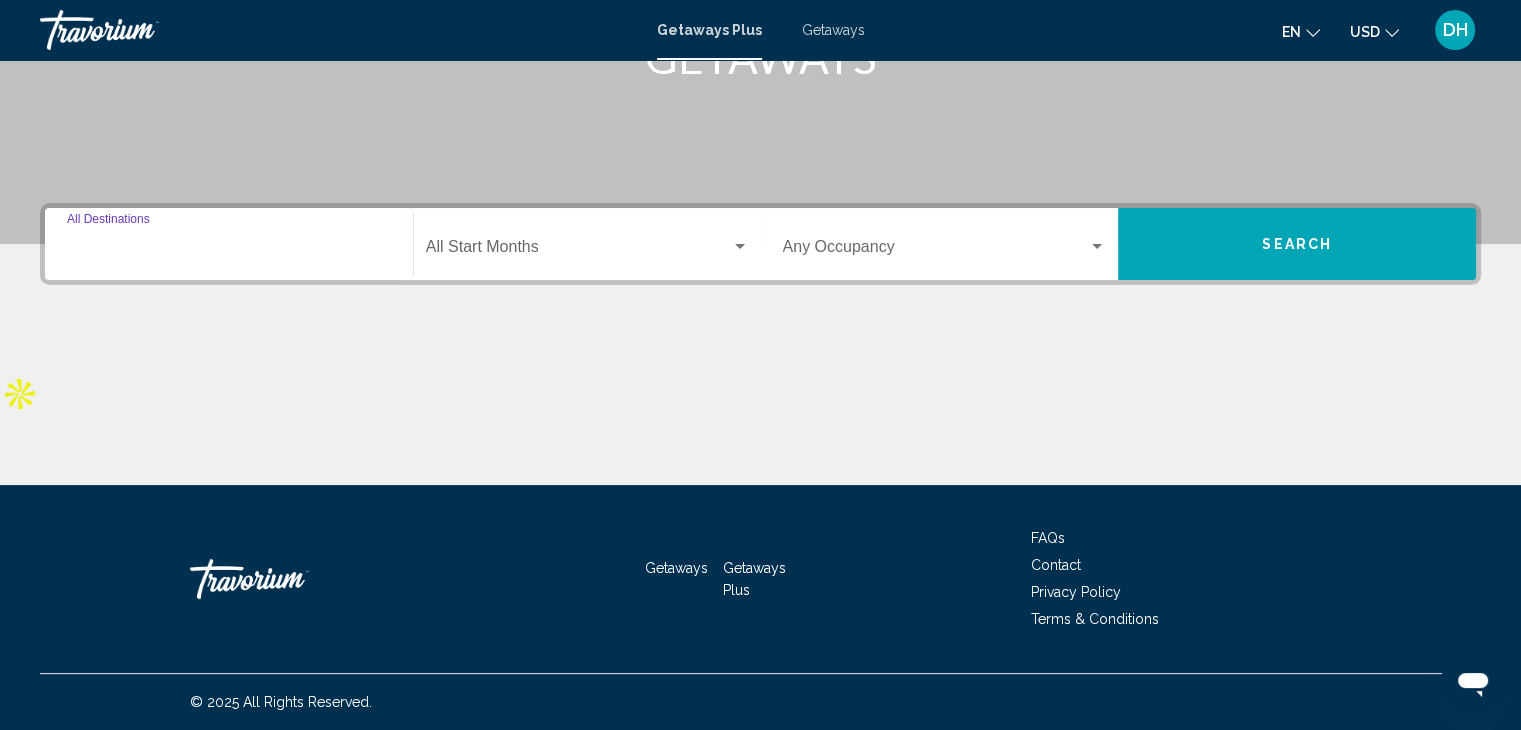 click on "Destination All Destinations" at bounding box center [229, 251] 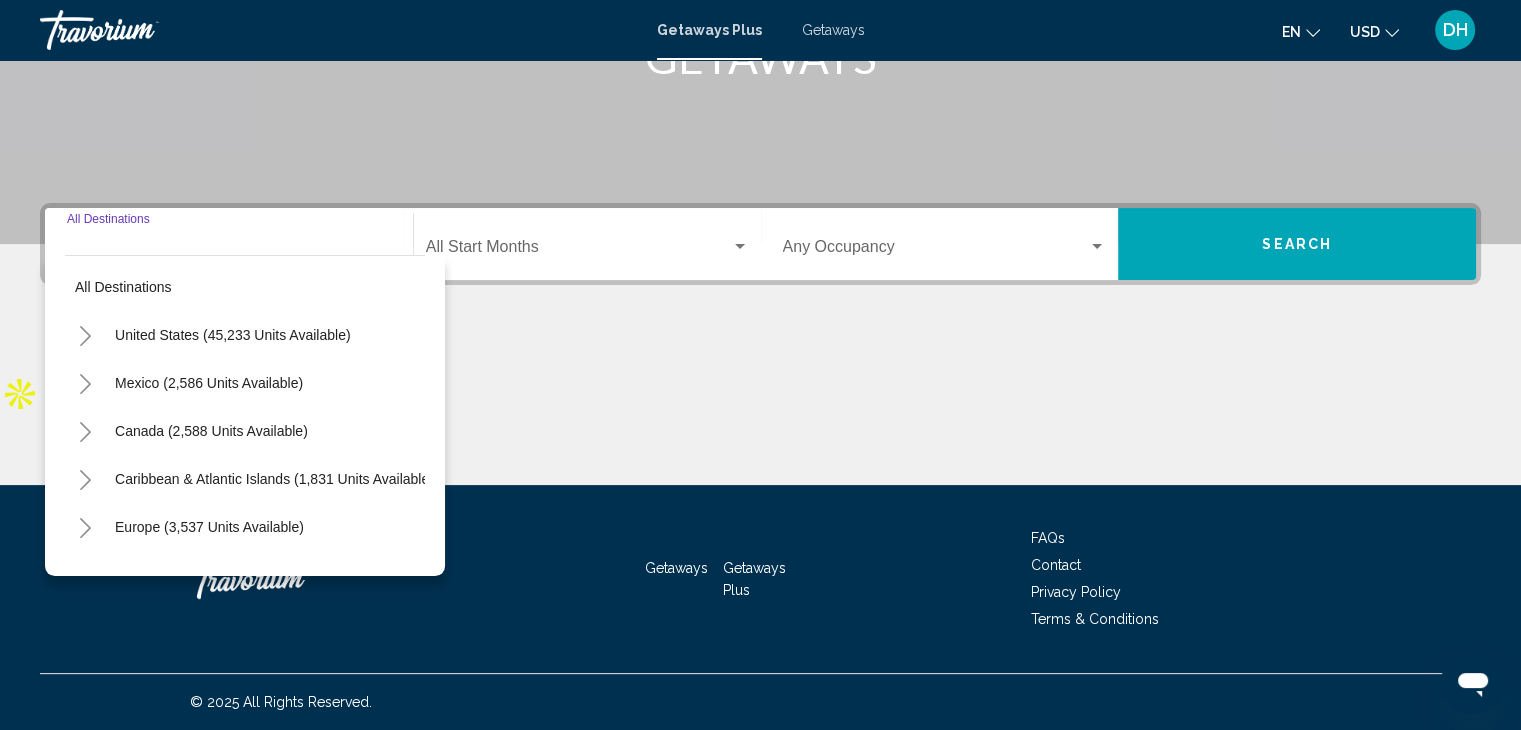 scroll, scrollTop: 0, scrollLeft: 0, axis: both 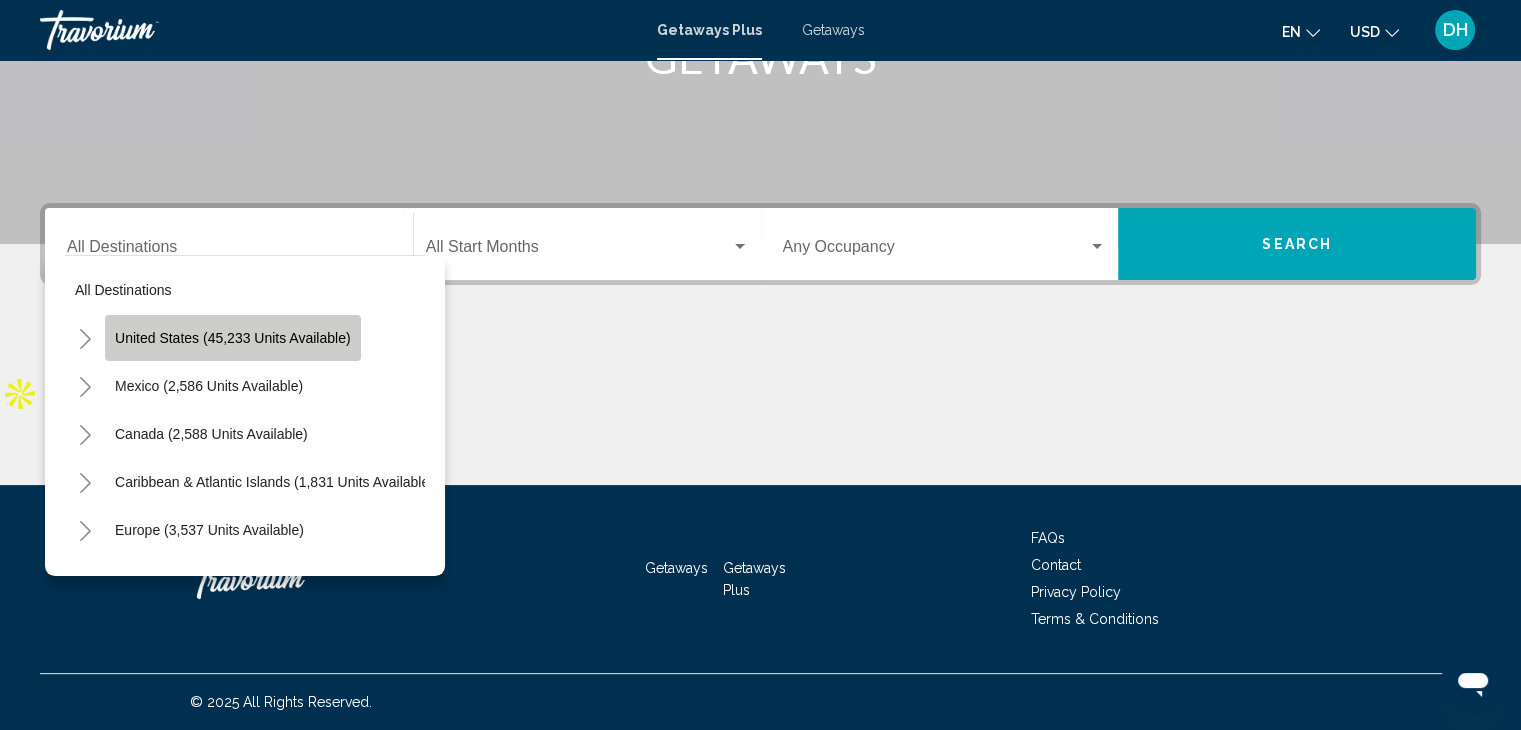 click on "United States (45,233 units available)" 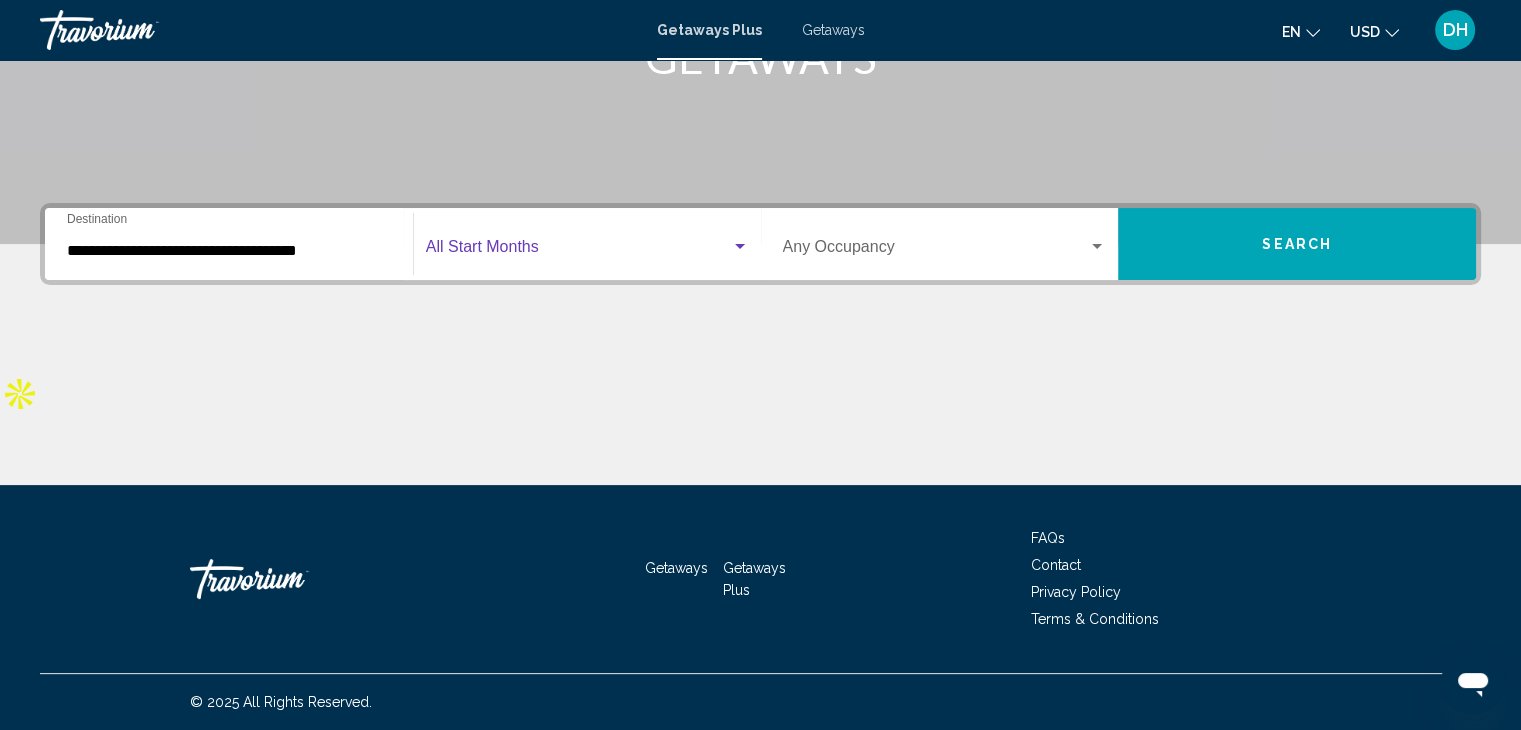 click at bounding box center (578, 251) 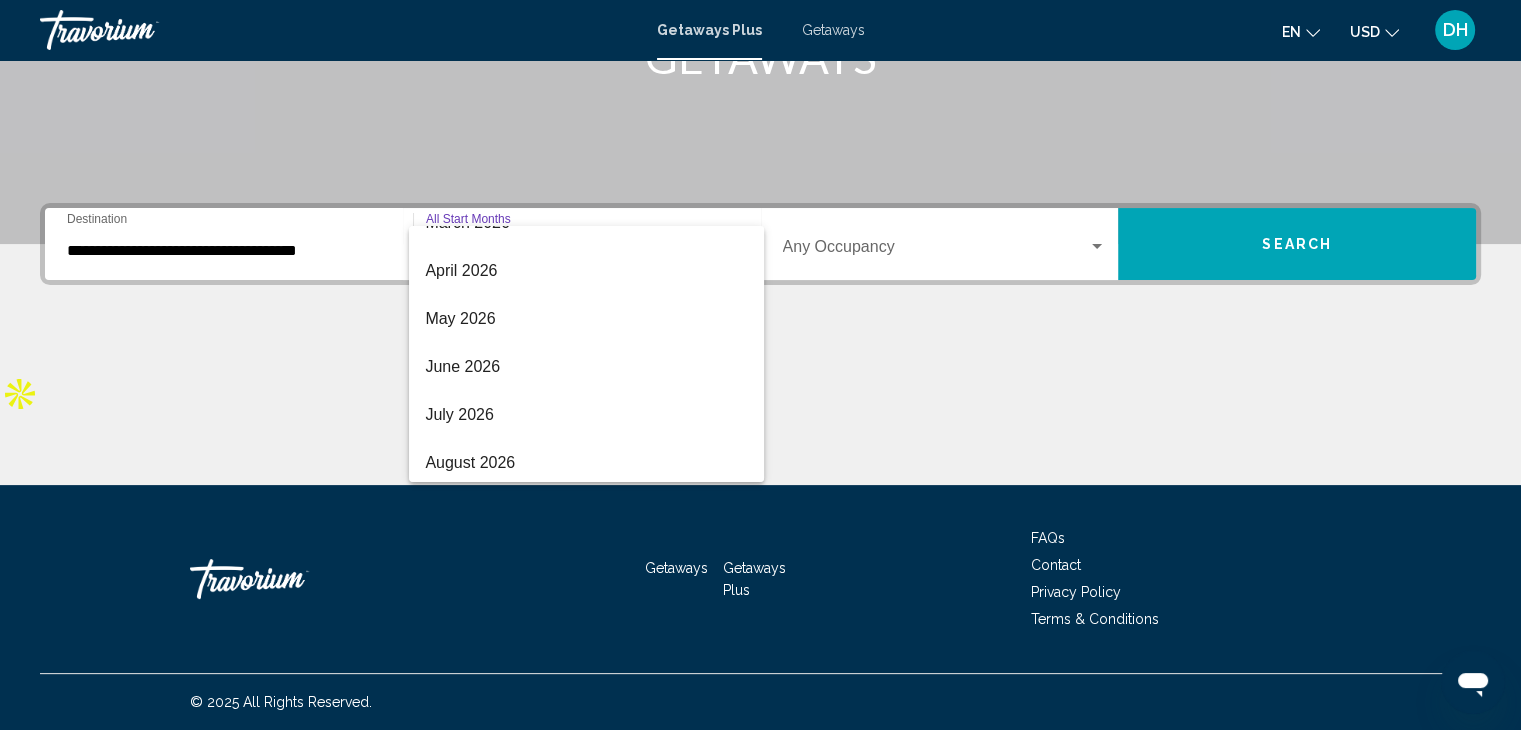 scroll, scrollTop: 416, scrollLeft: 0, axis: vertical 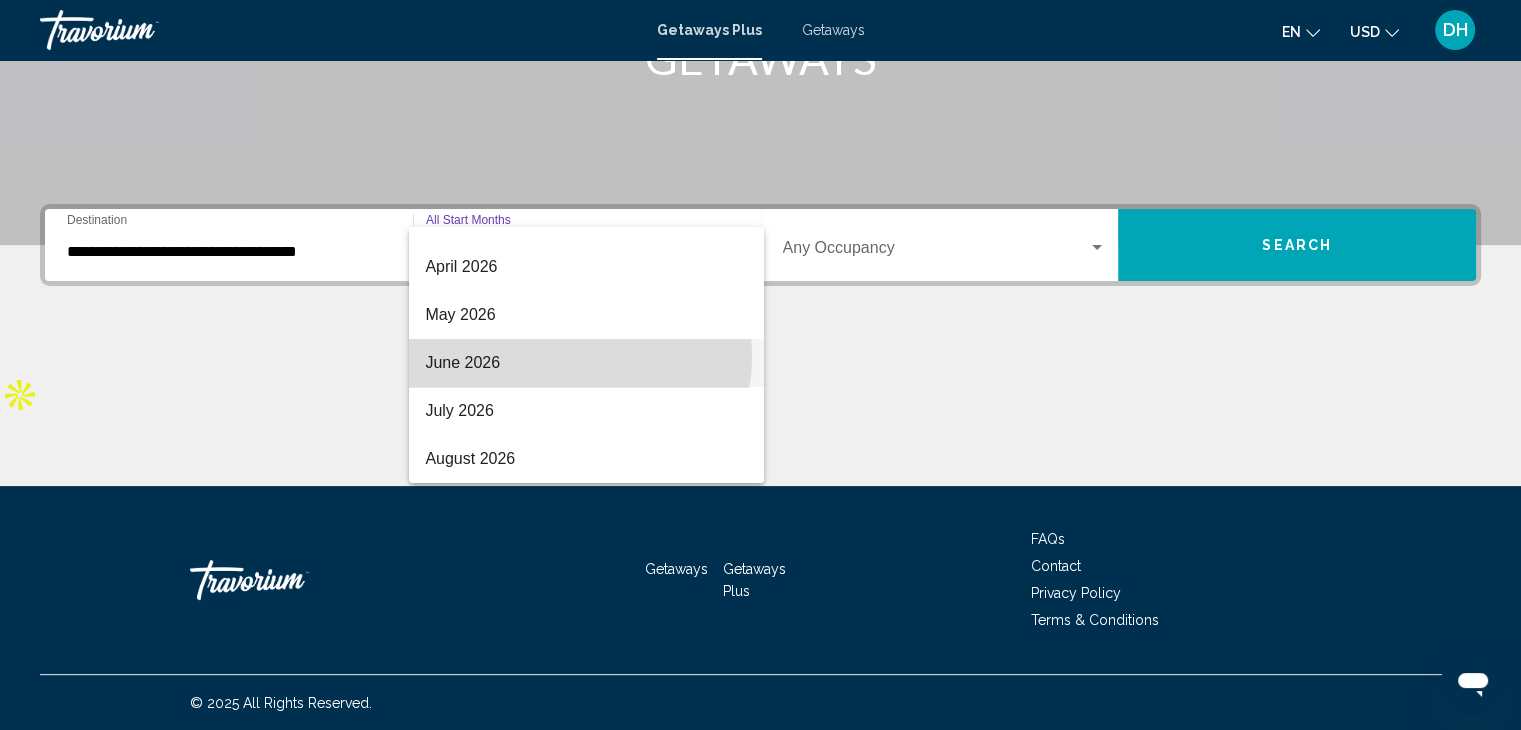 click on "June 2026" at bounding box center [586, 363] 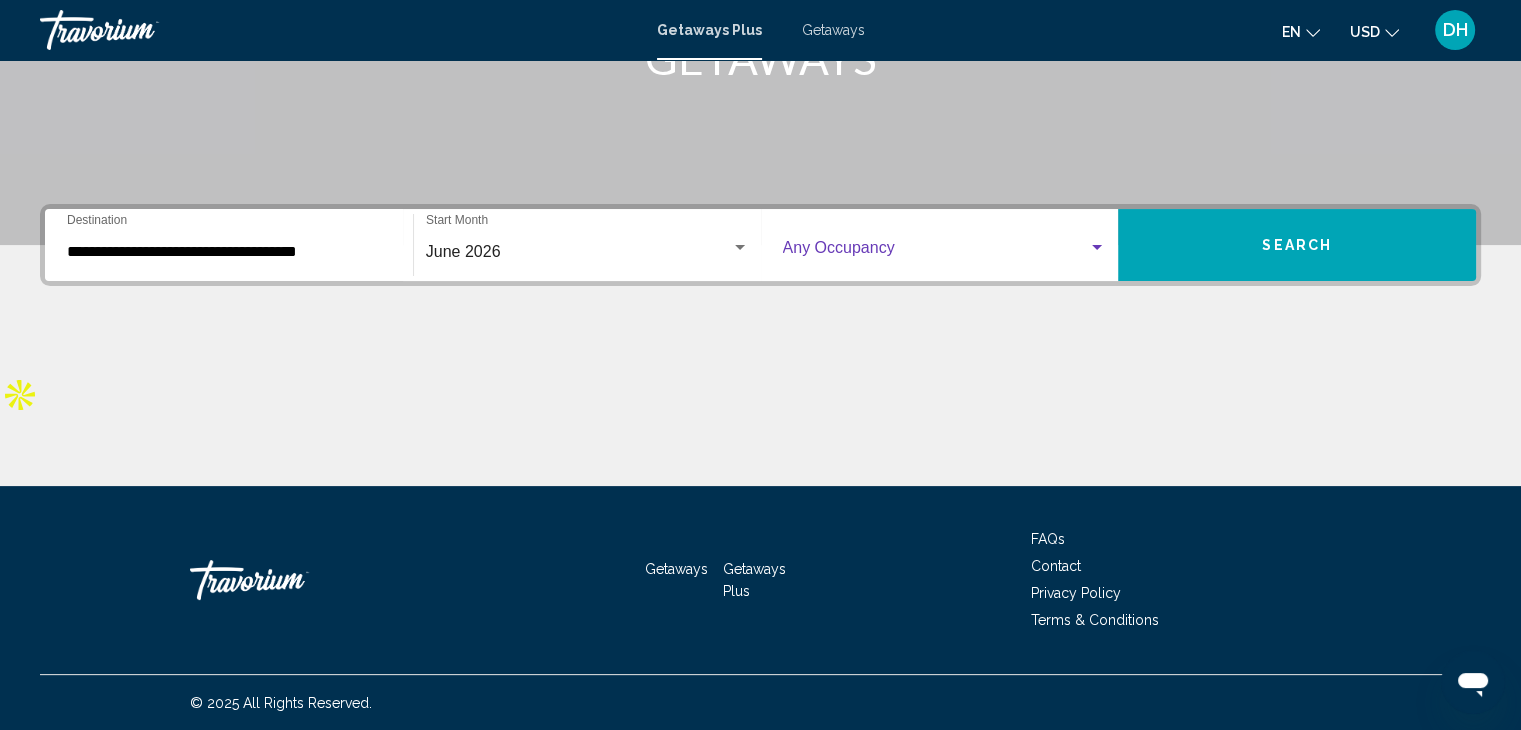 click at bounding box center [936, 252] 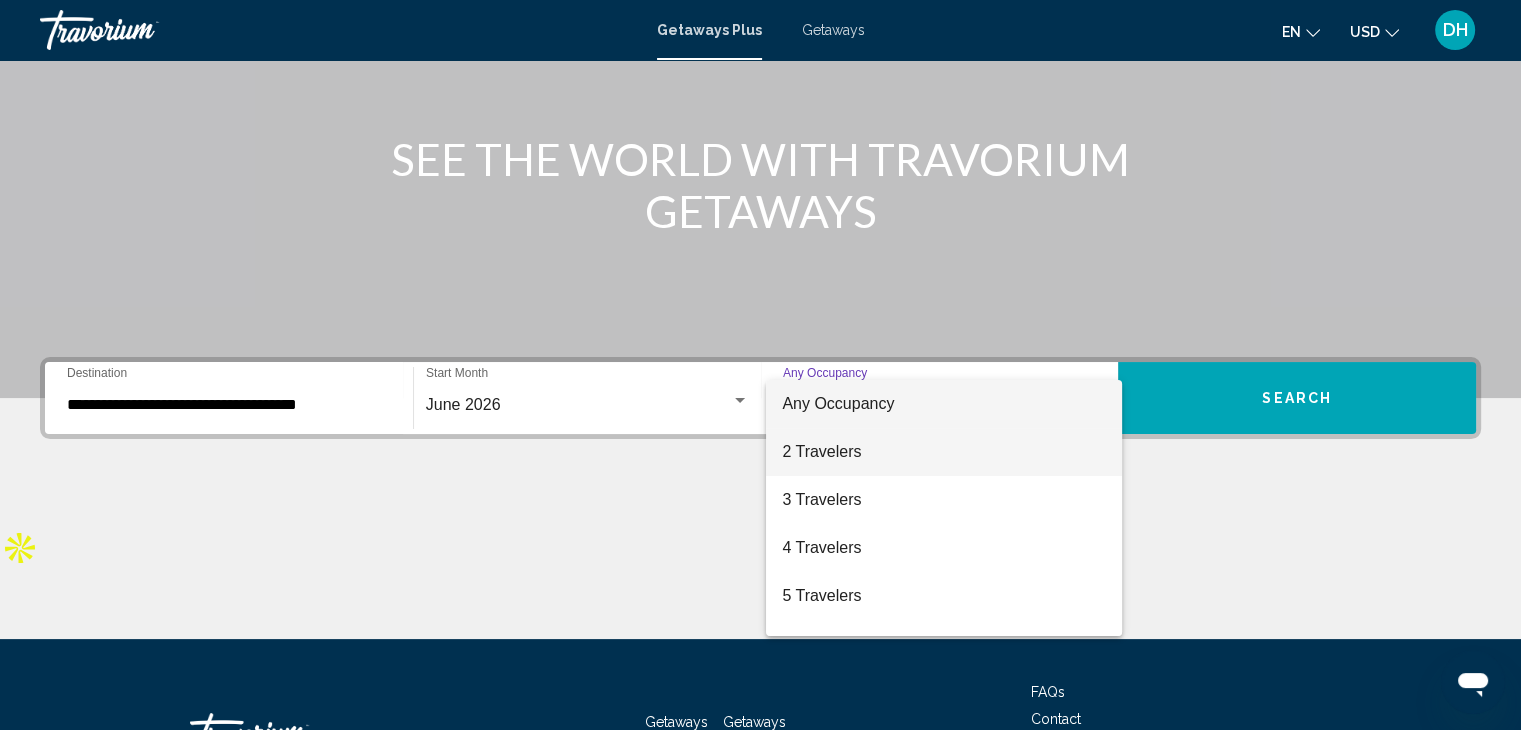 scroll, scrollTop: 200, scrollLeft: 0, axis: vertical 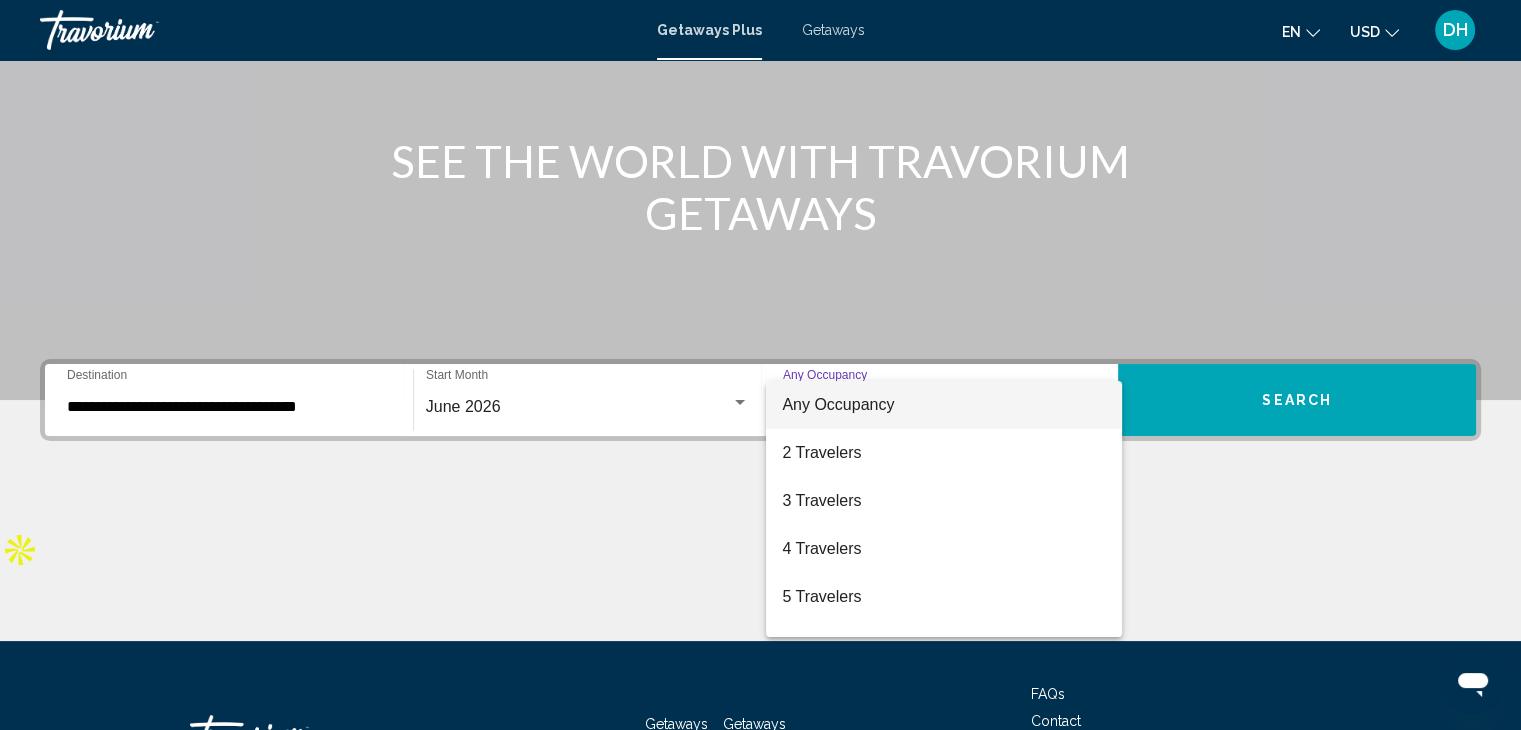 click at bounding box center [760, 365] 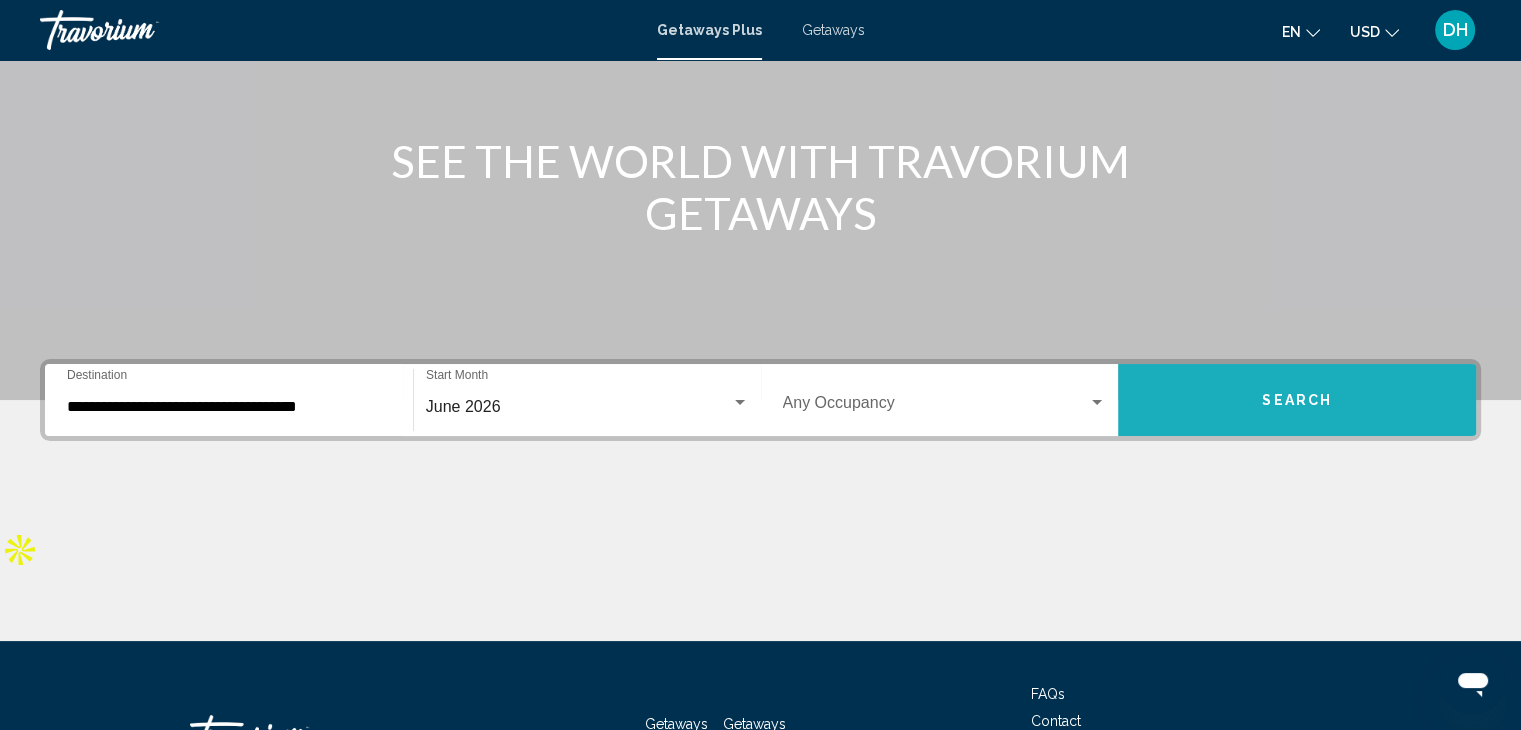 click on "Search" at bounding box center [1297, 400] 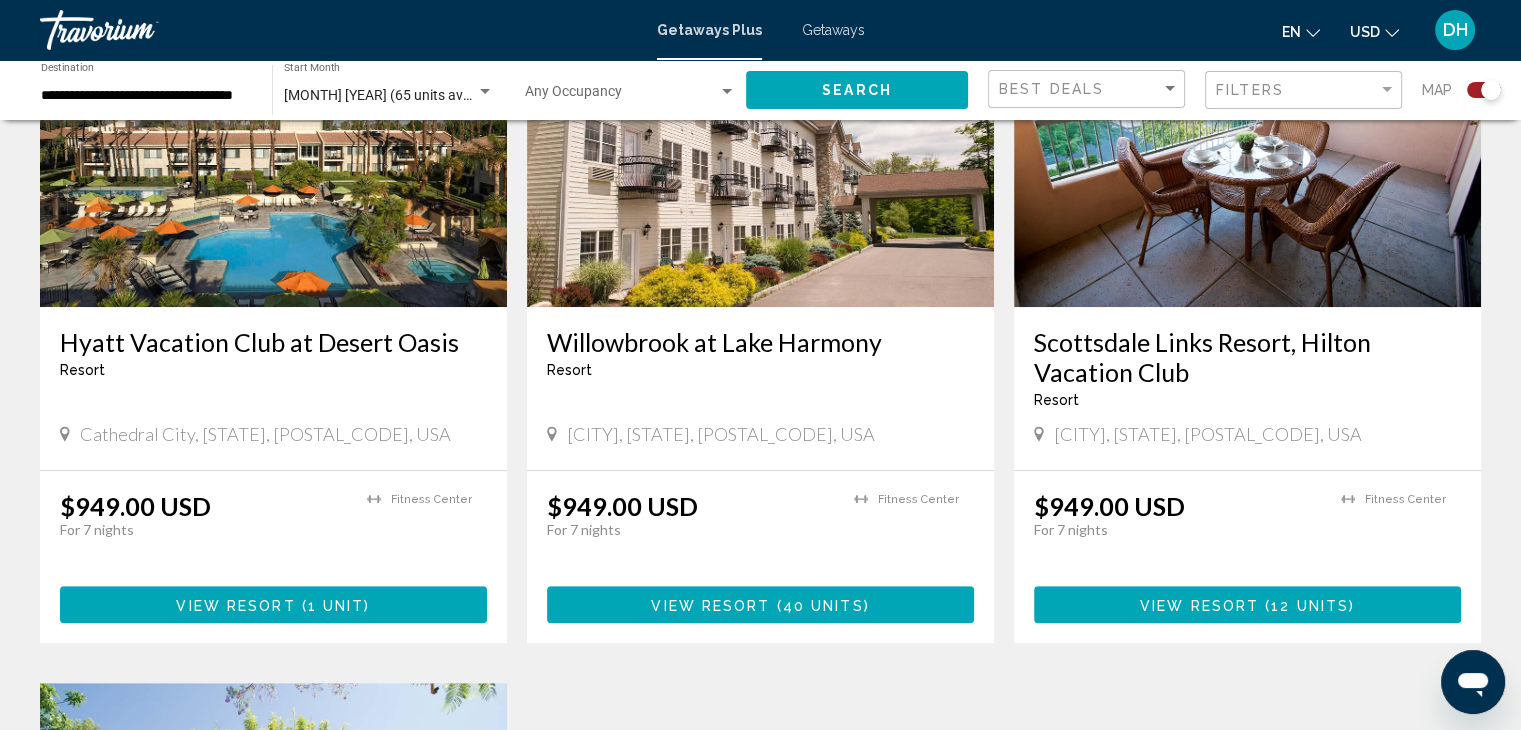 scroll, scrollTop: 932, scrollLeft: 0, axis: vertical 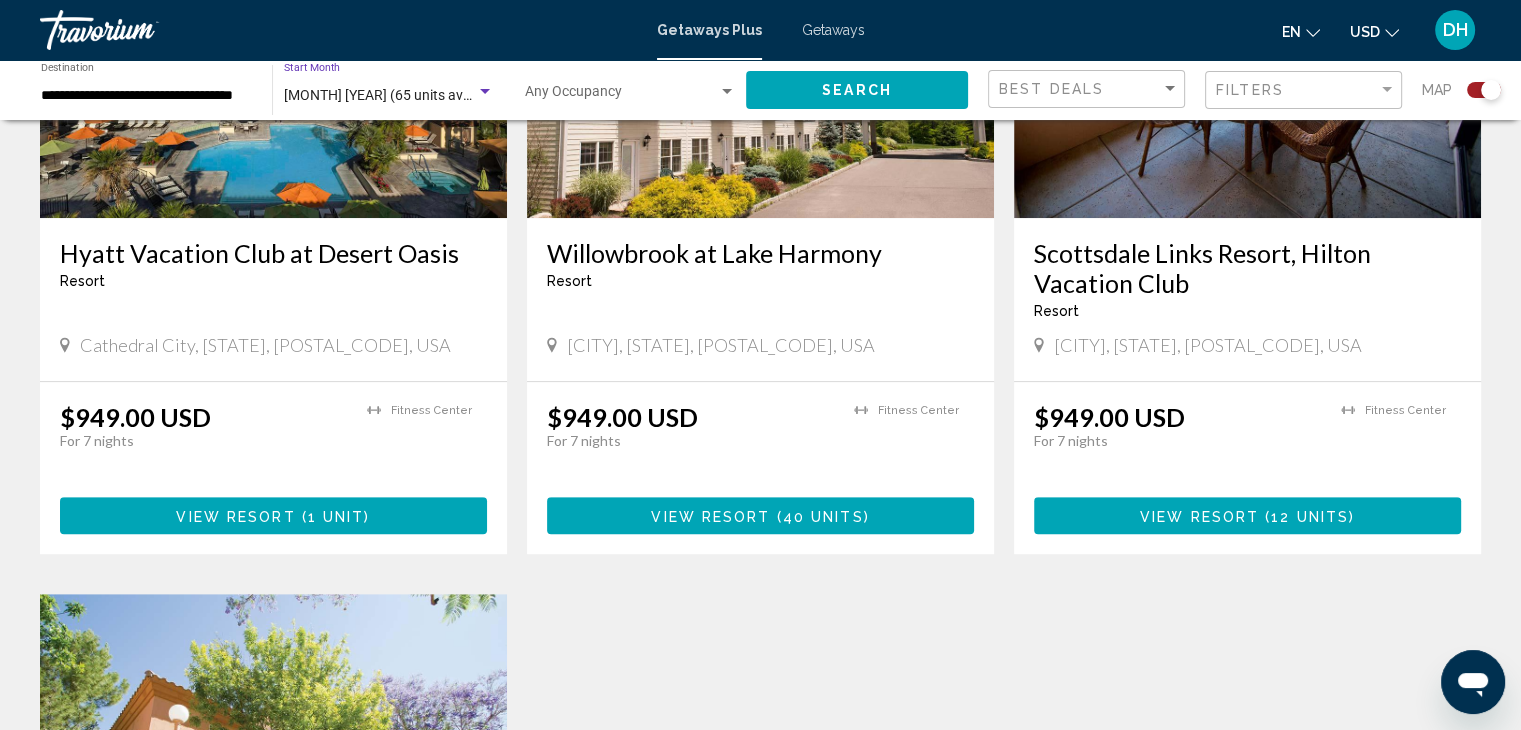 click on "[MONTH] [YEAR] (65 units available)" at bounding box center (396, 95) 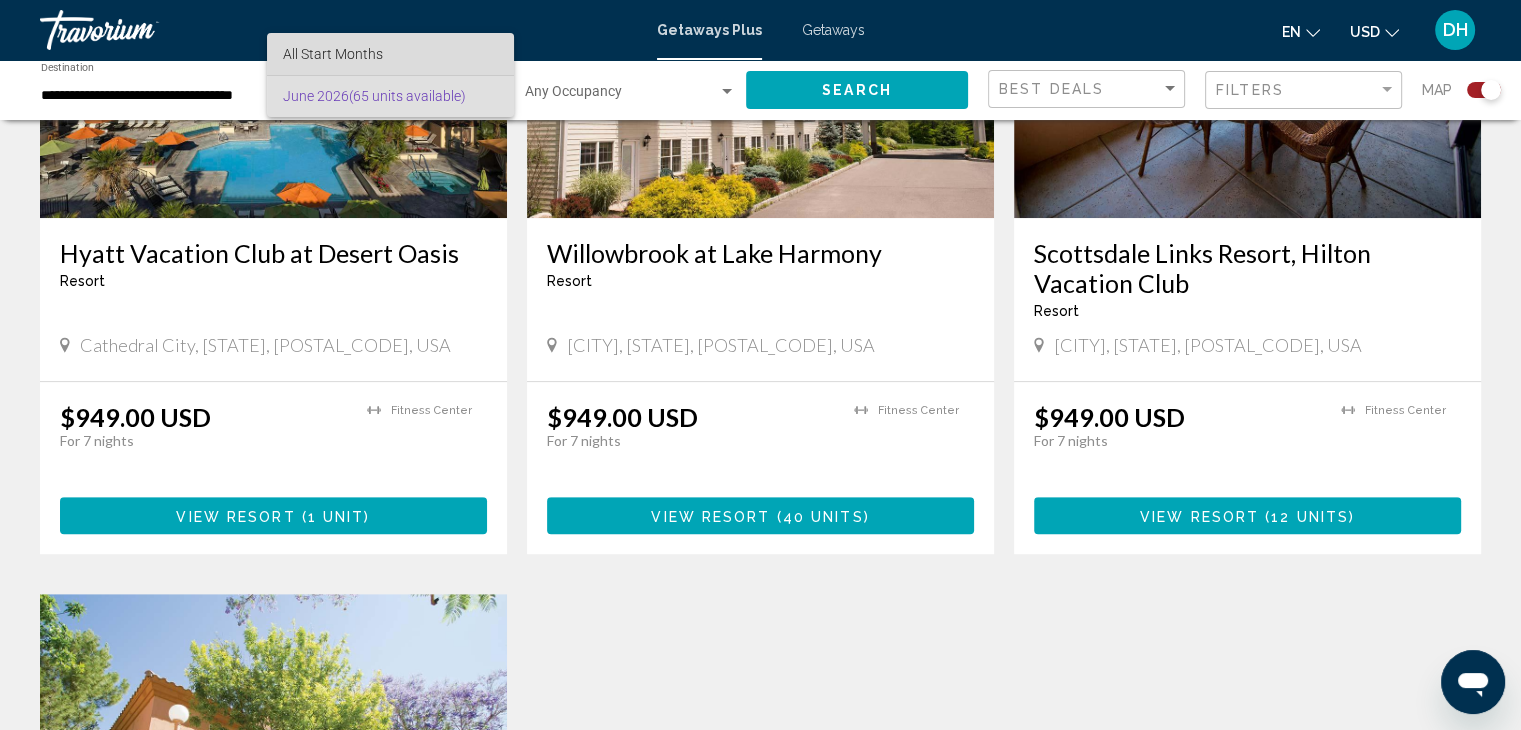 click on "All Start Months" at bounding box center [390, 54] 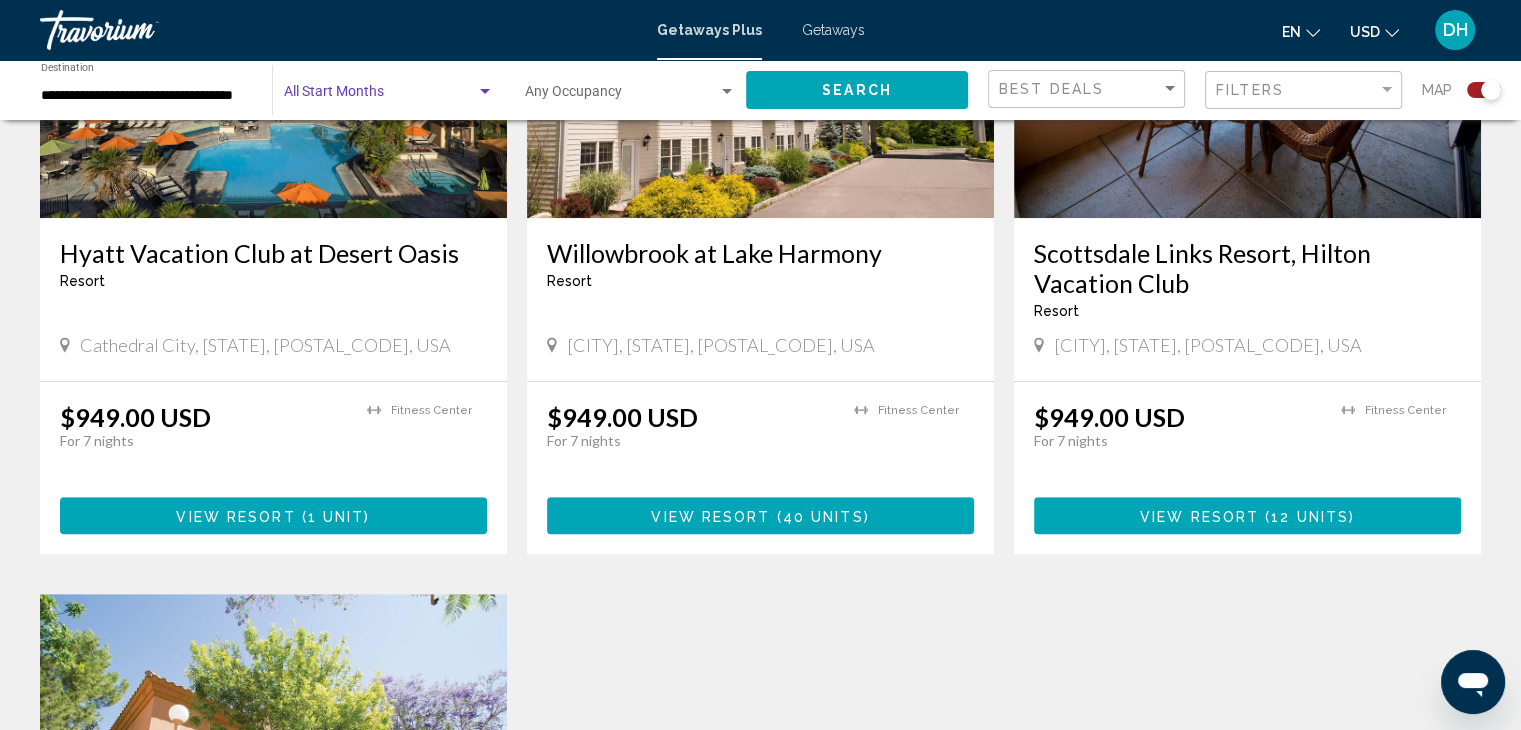click at bounding box center [380, 96] 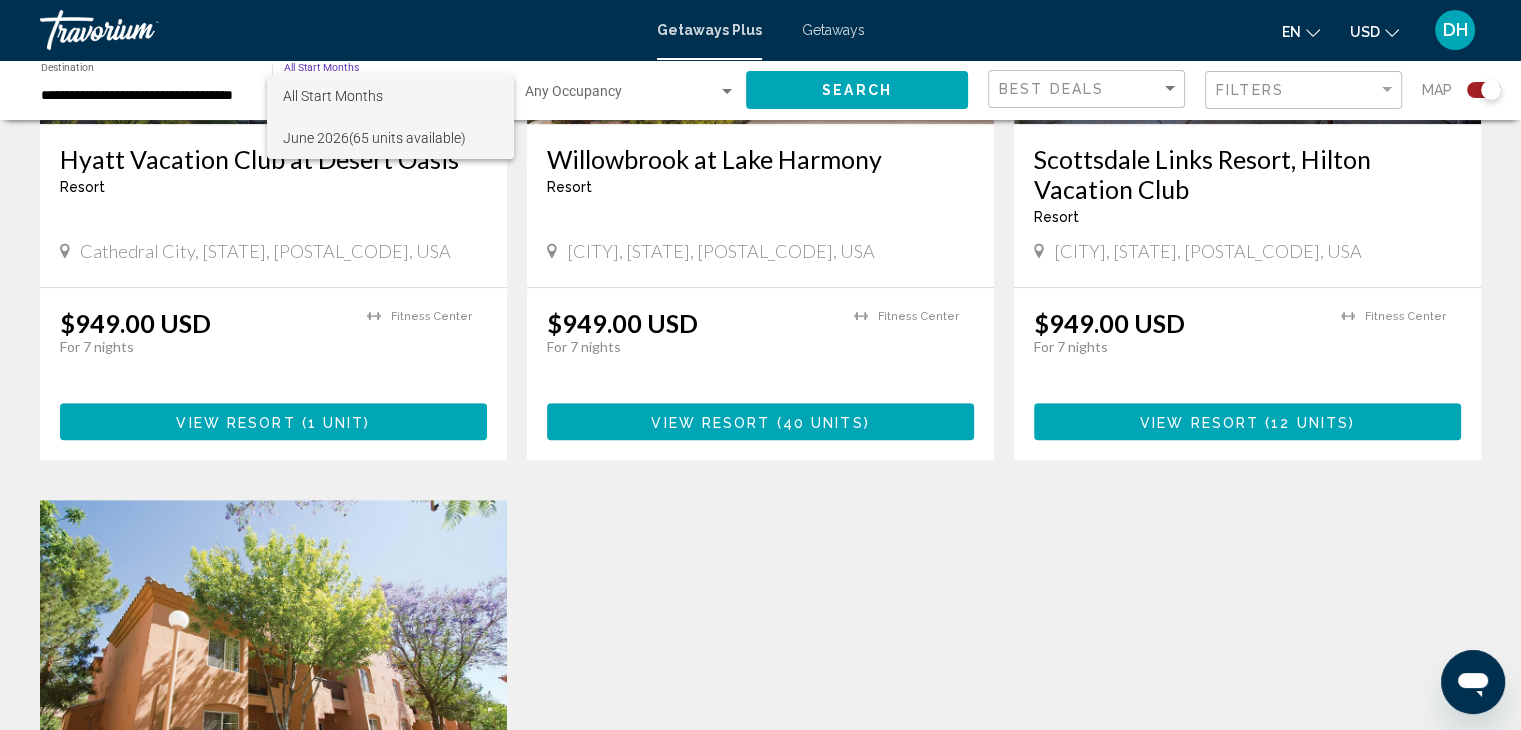 scroll, scrollTop: 1024, scrollLeft: 0, axis: vertical 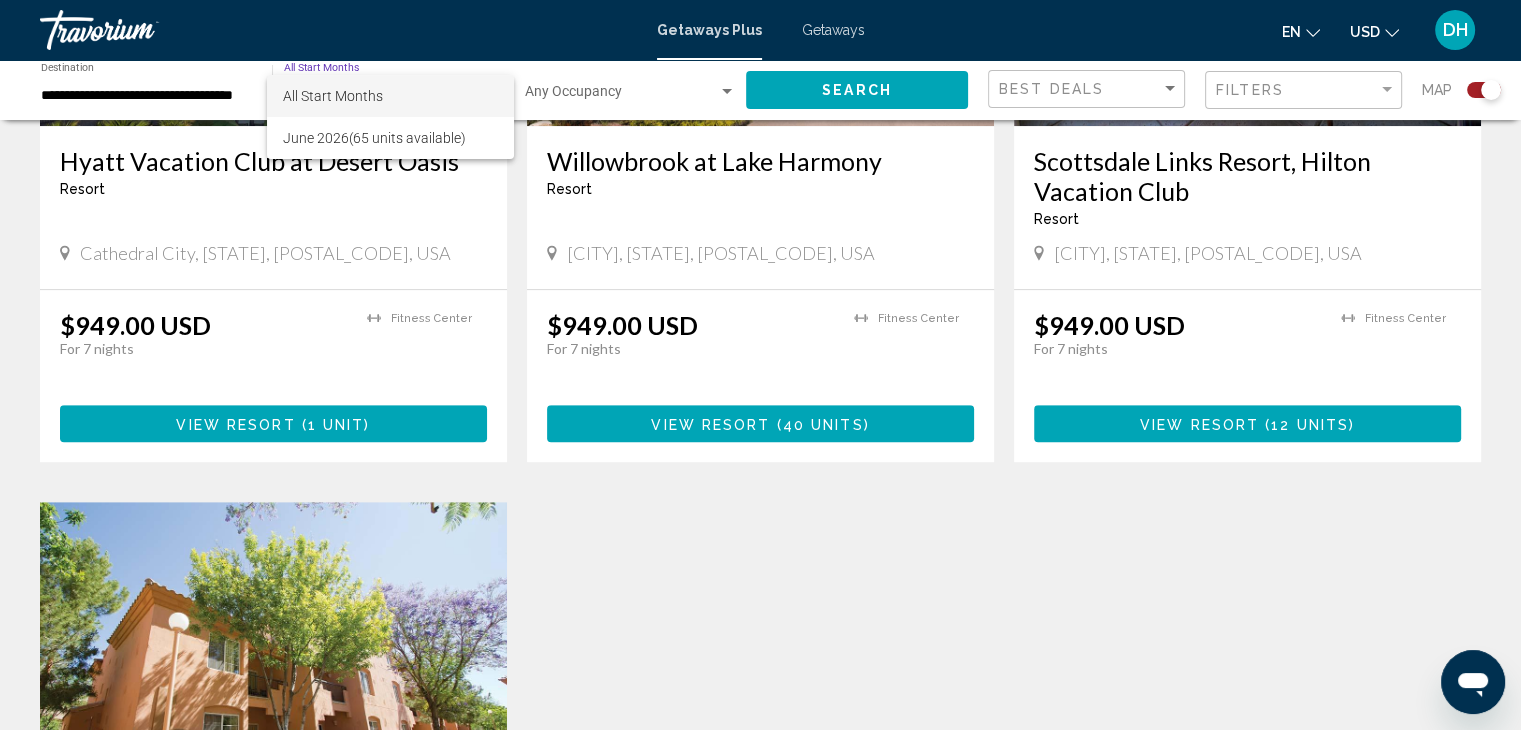 click at bounding box center (760, 365) 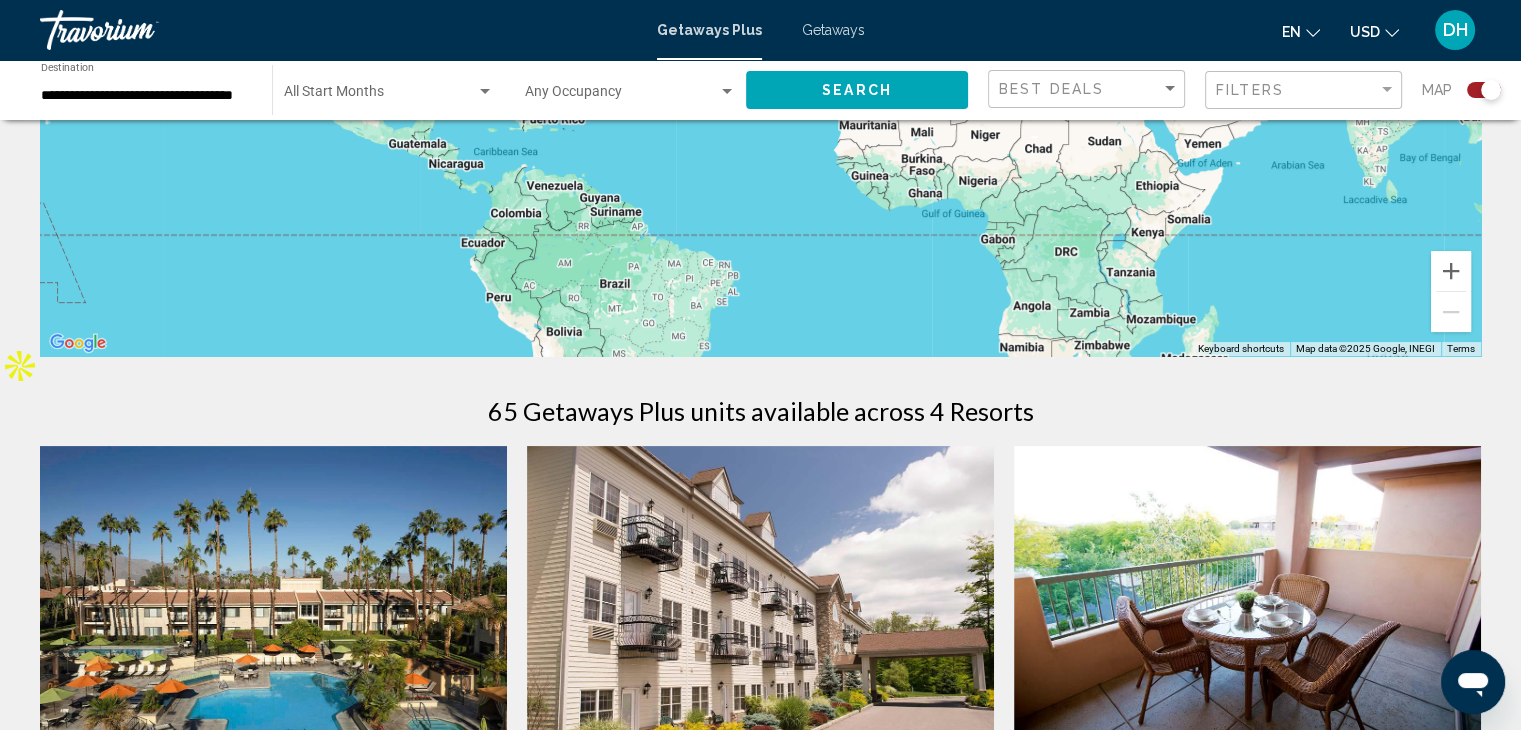 scroll, scrollTop: 0, scrollLeft: 0, axis: both 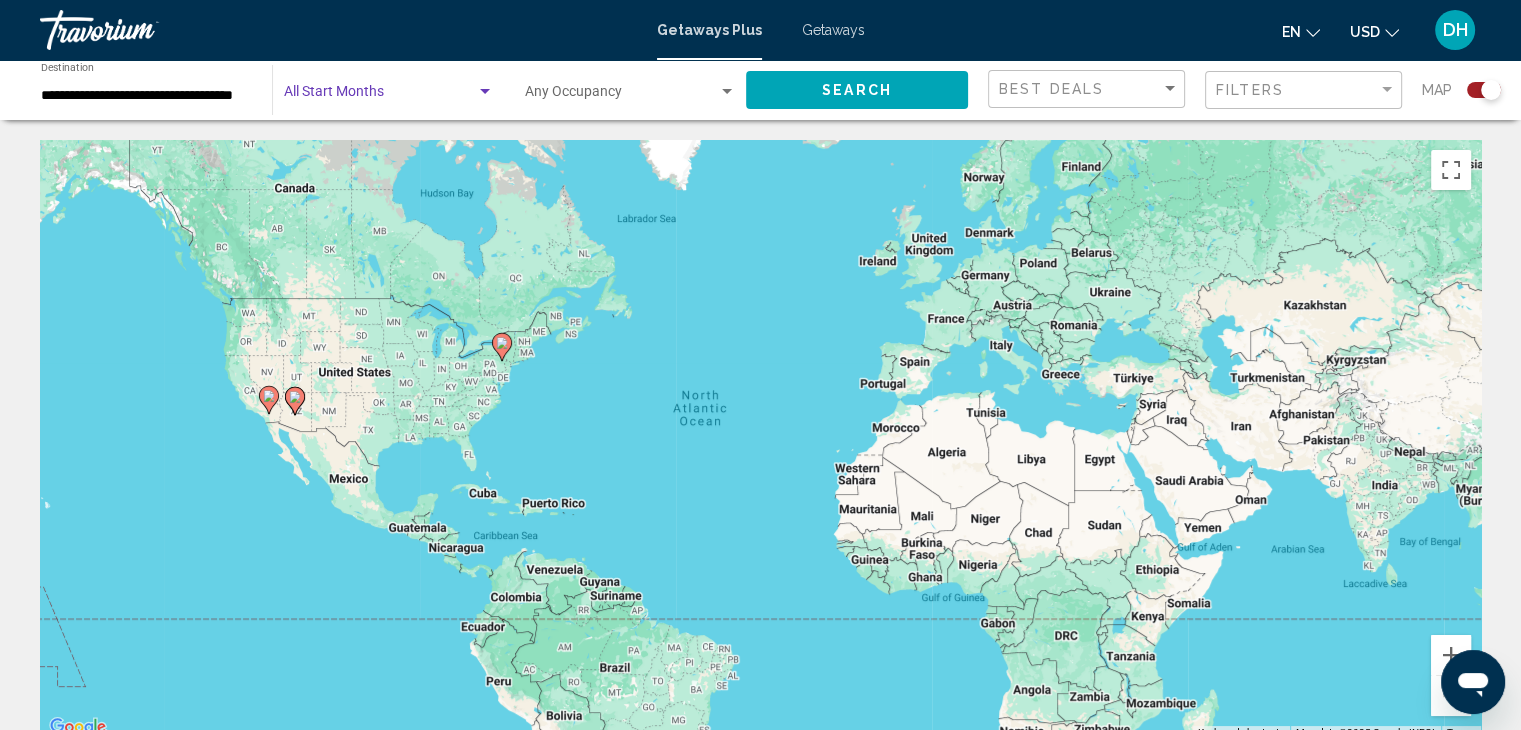 click at bounding box center [485, 92] 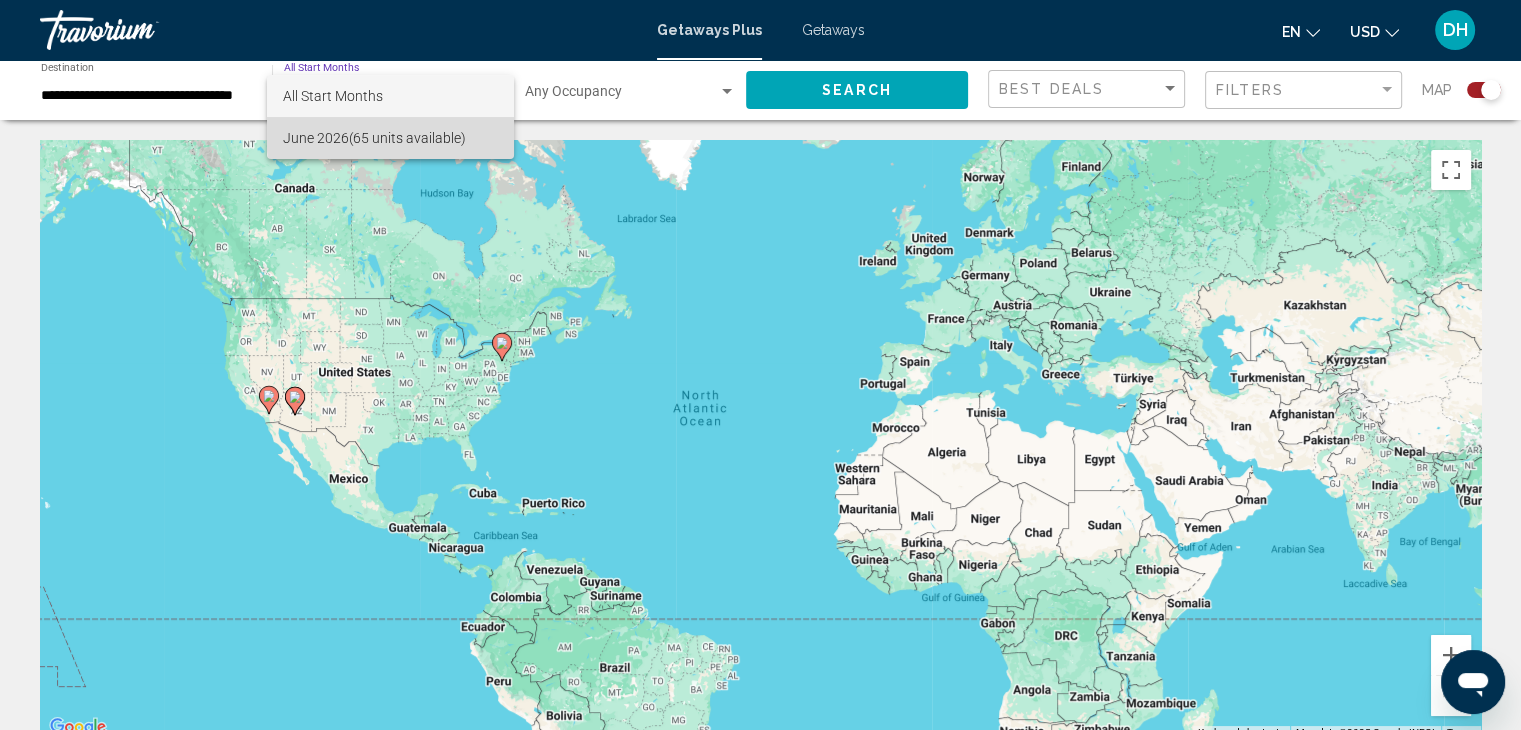 click on "[MONTH] [YEAR]  (65 units available)" at bounding box center [390, 138] 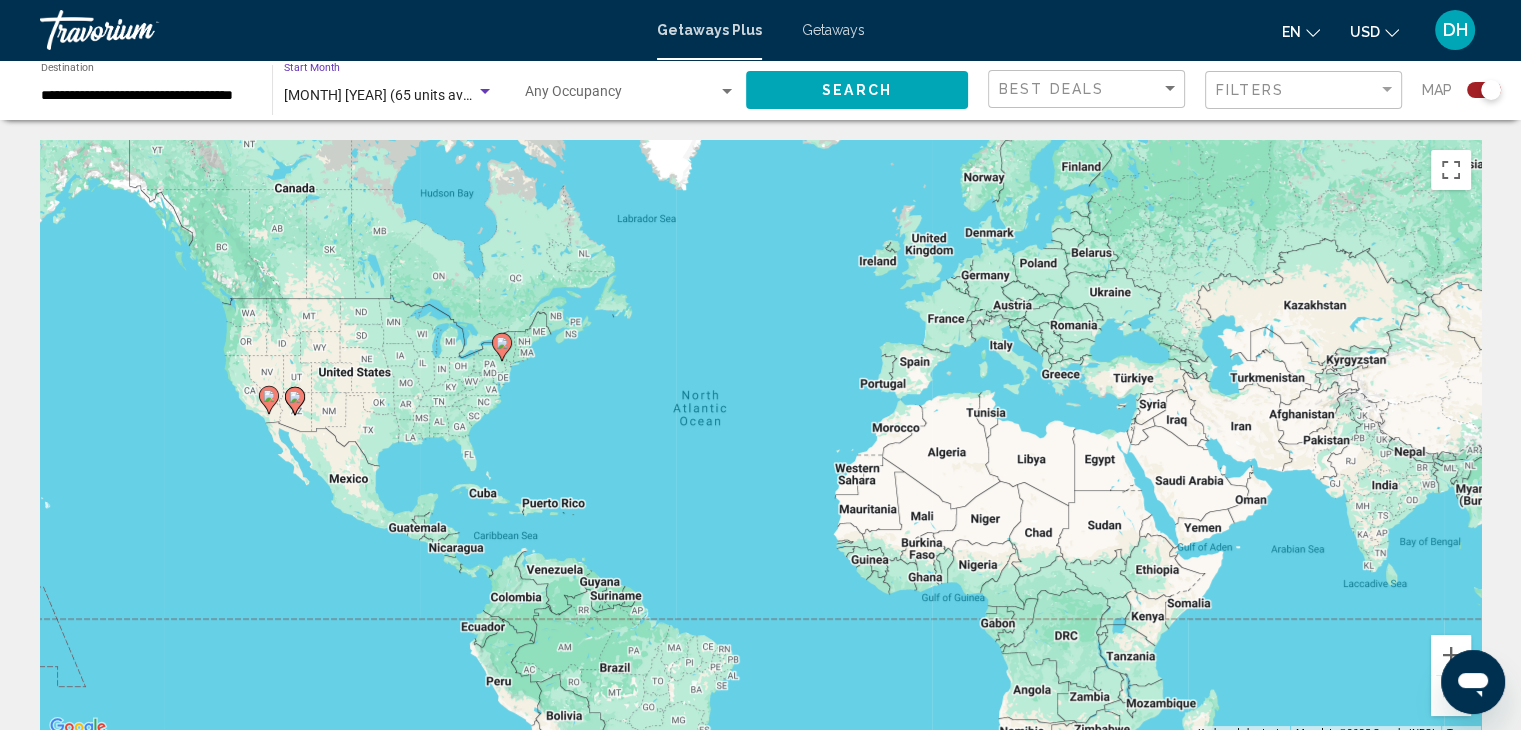 click on "[MONTH] [YEAR] (65 units available)" at bounding box center (380, 96) 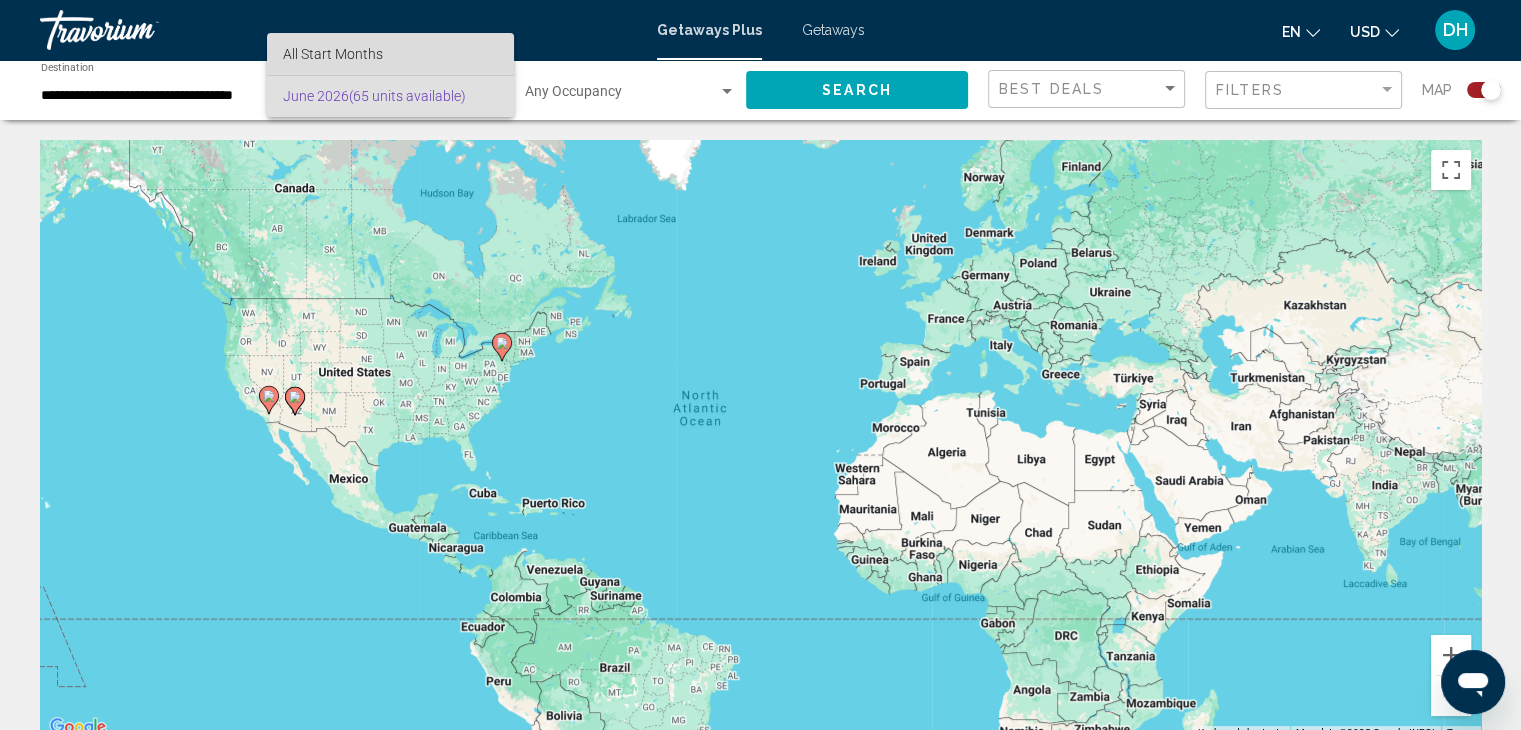 click on "All Start Months" at bounding box center [390, 54] 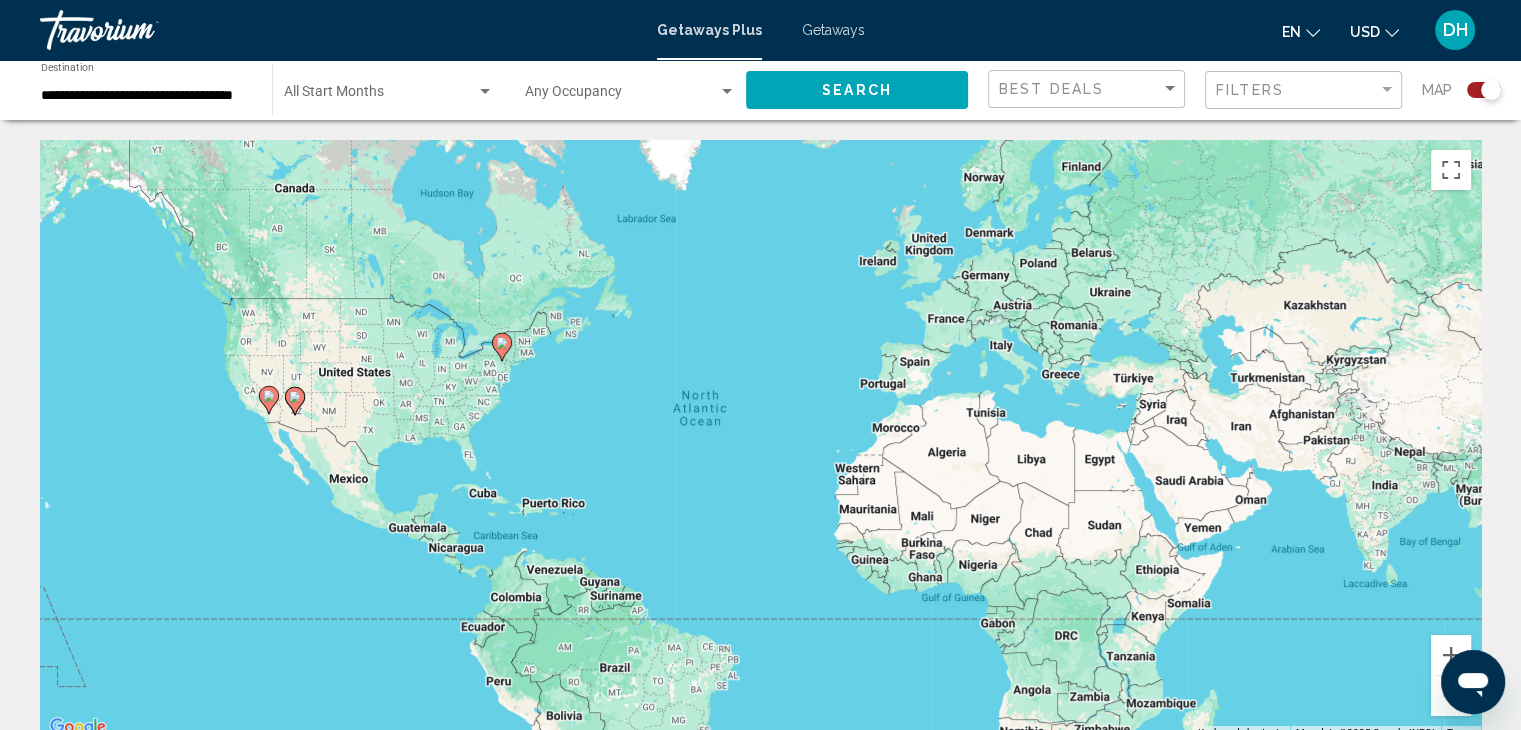 click on "Occupancy Any Occupancy" 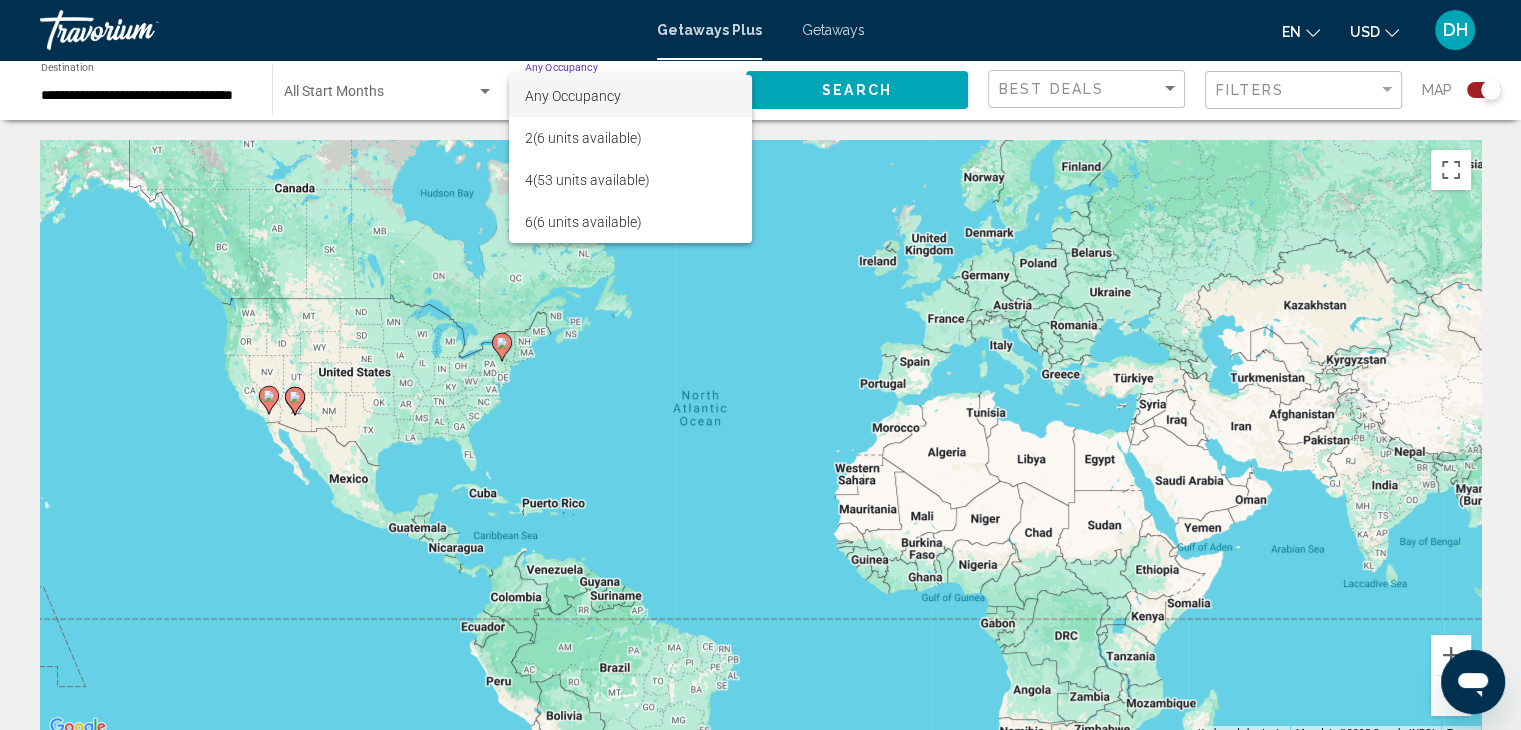 click at bounding box center (760, 365) 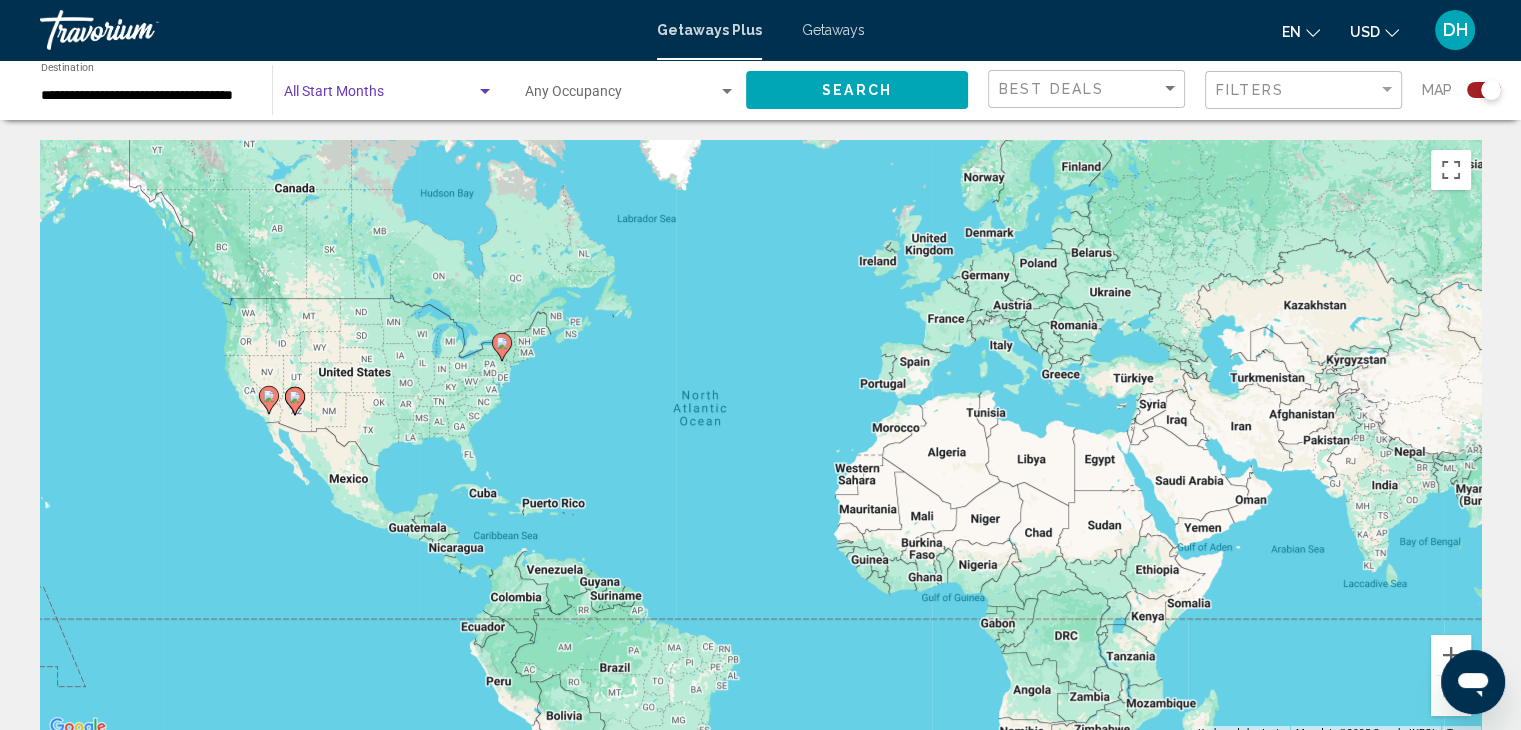click at bounding box center [485, 92] 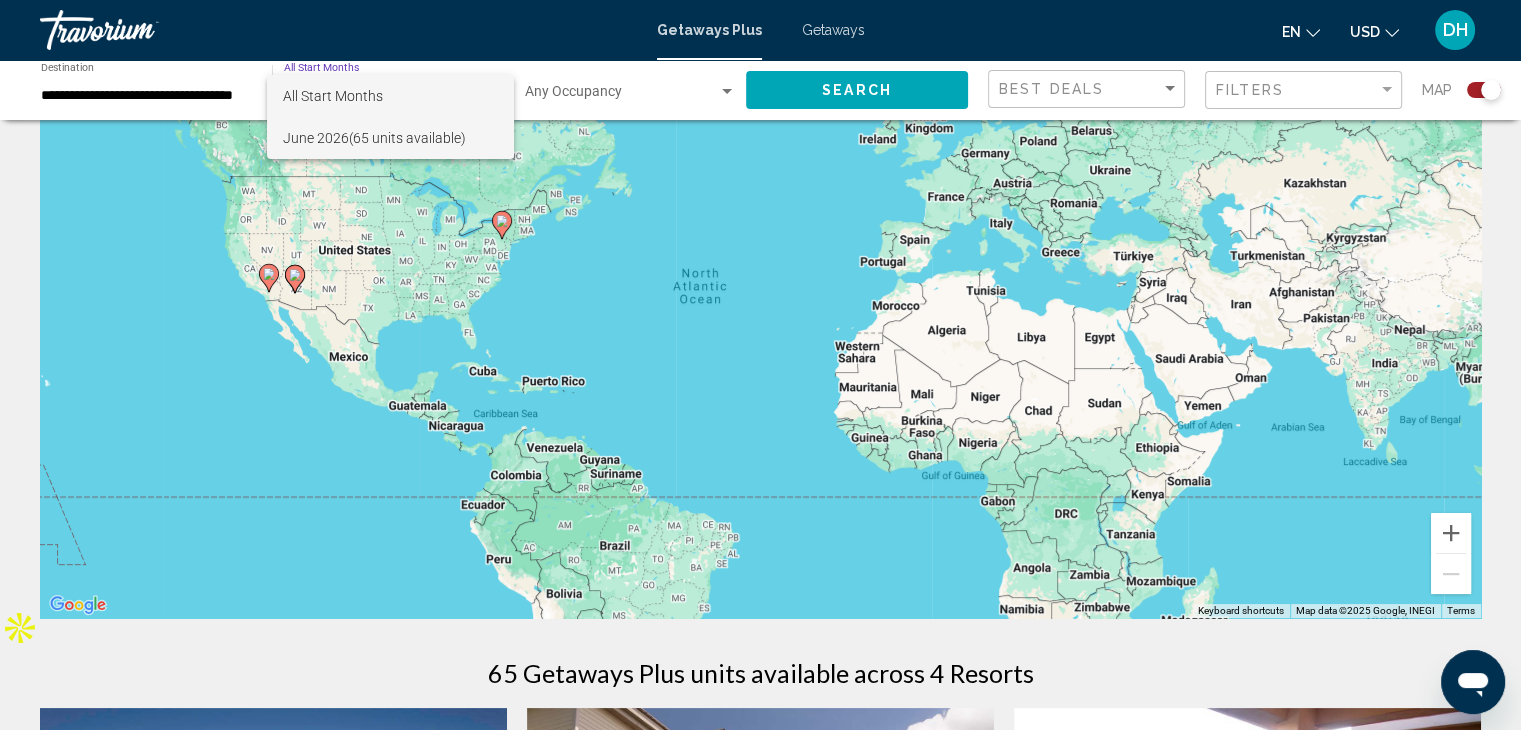 scroll, scrollTop: 124, scrollLeft: 0, axis: vertical 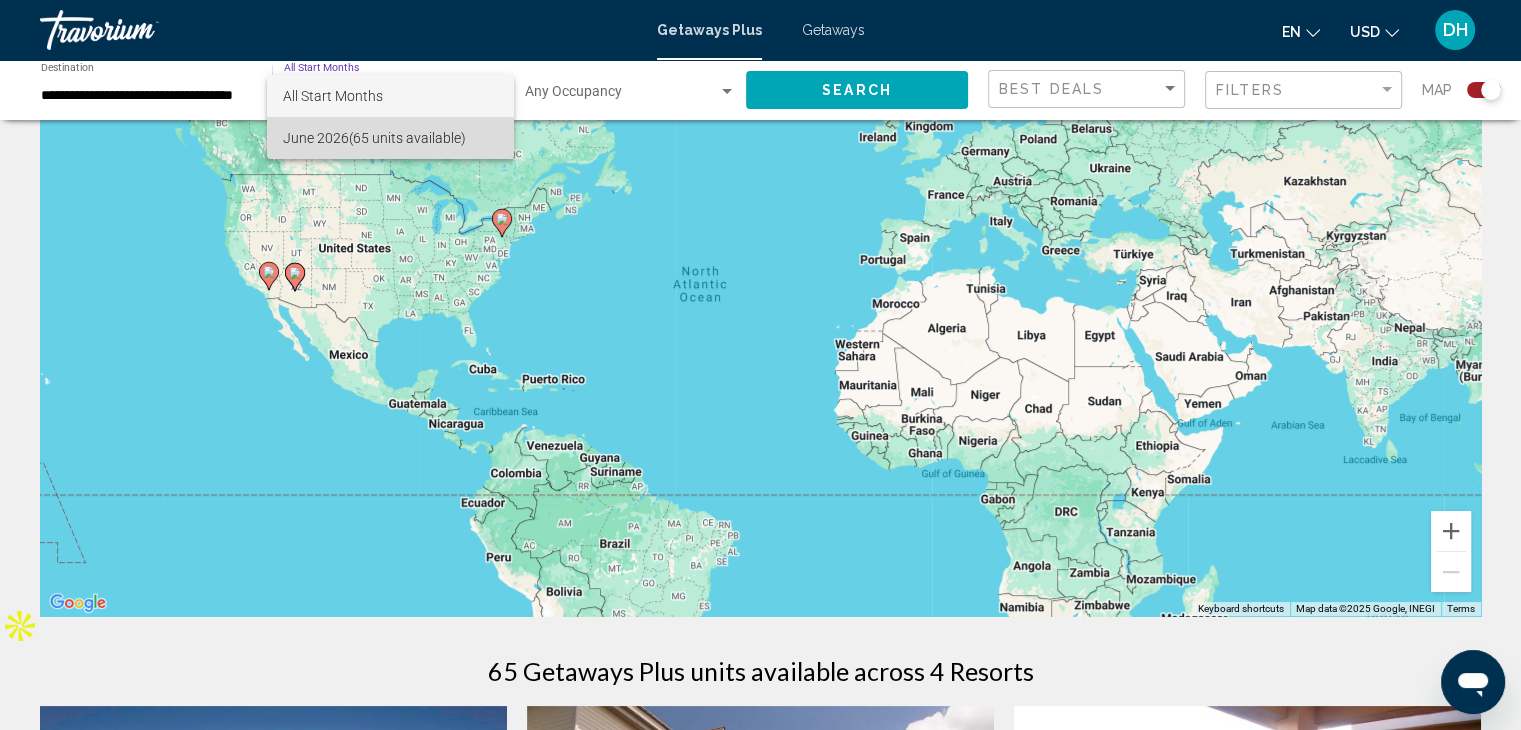 click on "[MONTH] [YEAR]  (65 units available)" at bounding box center [390, 138] 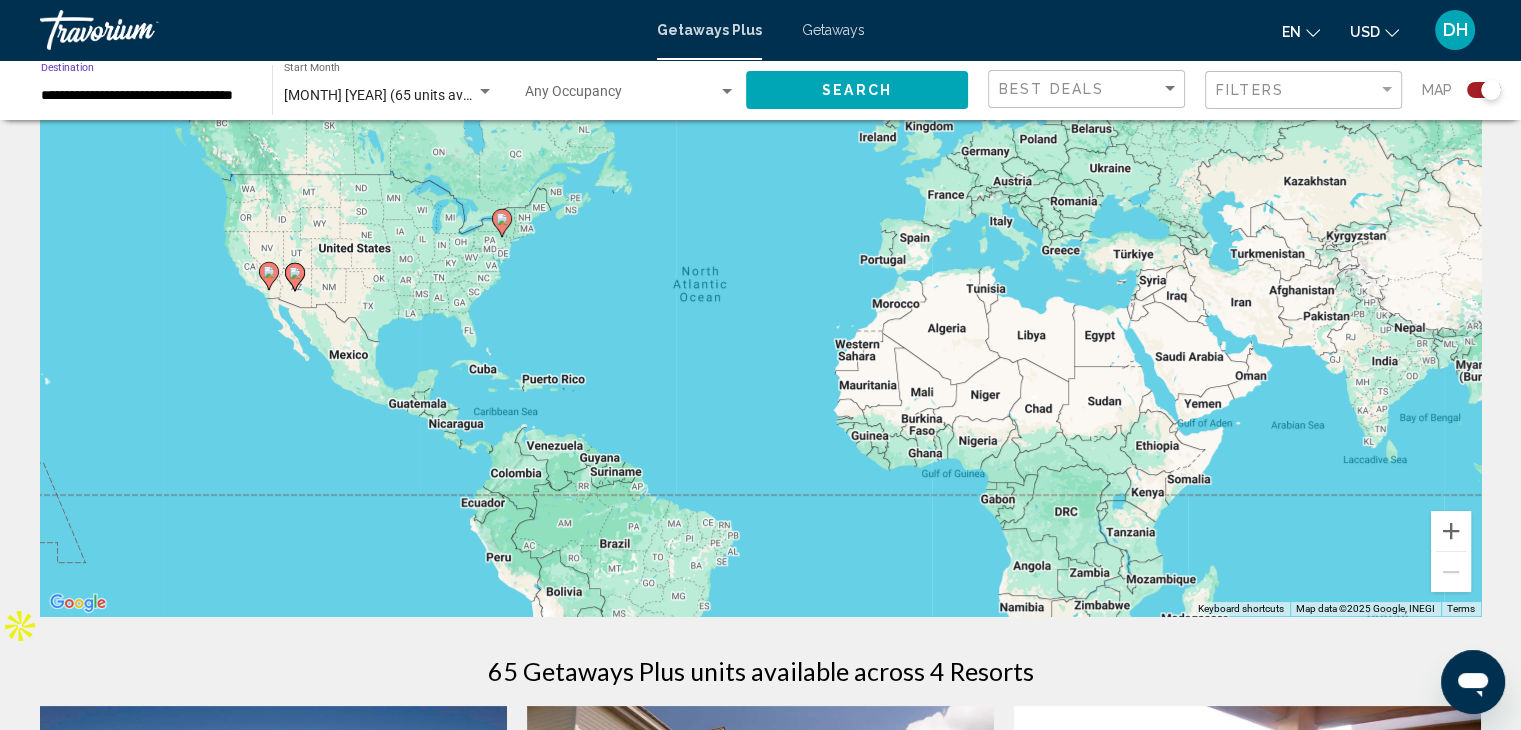 click on "**********" at bounding box center (146, 96) 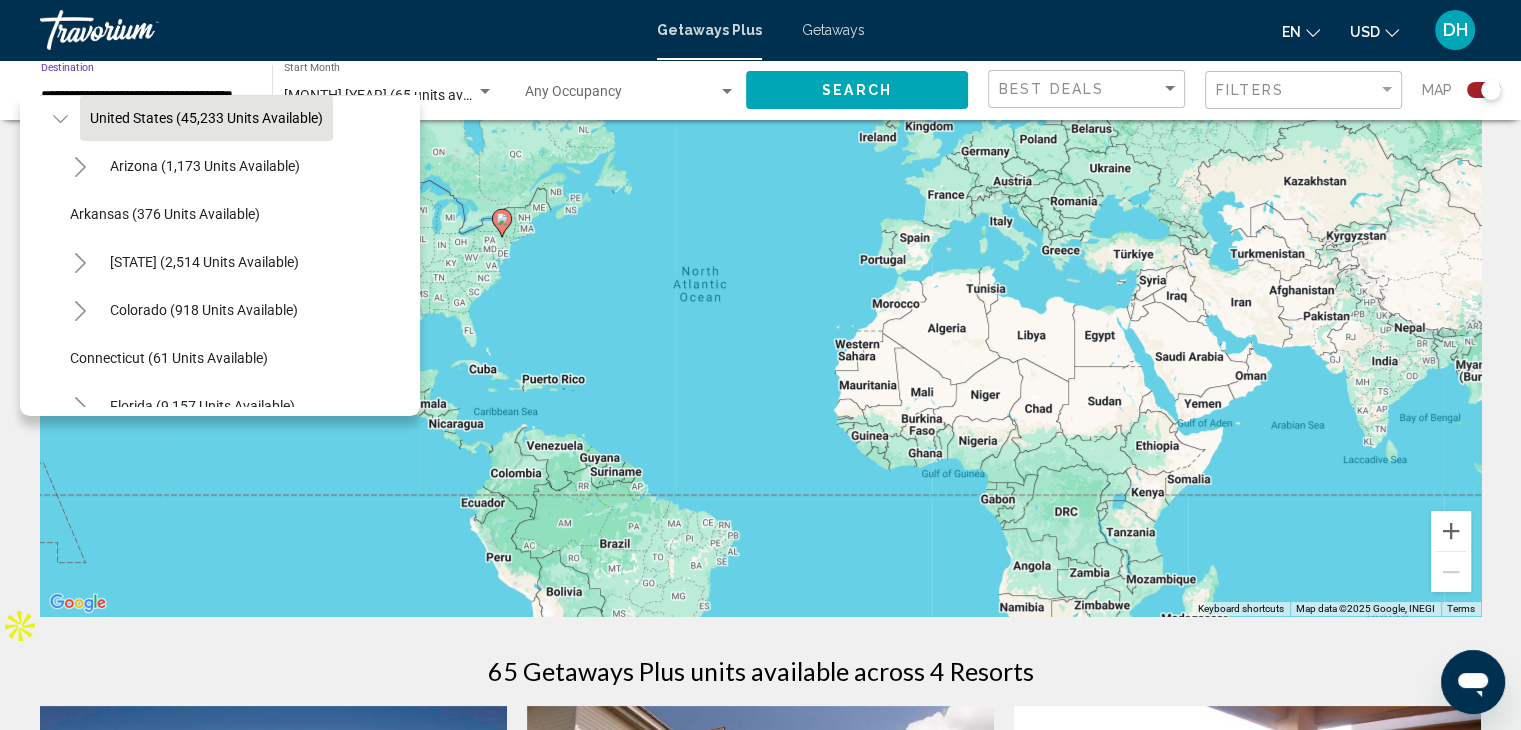 scroll, scrollTop: 0, scrollLeft: 0, axis: both 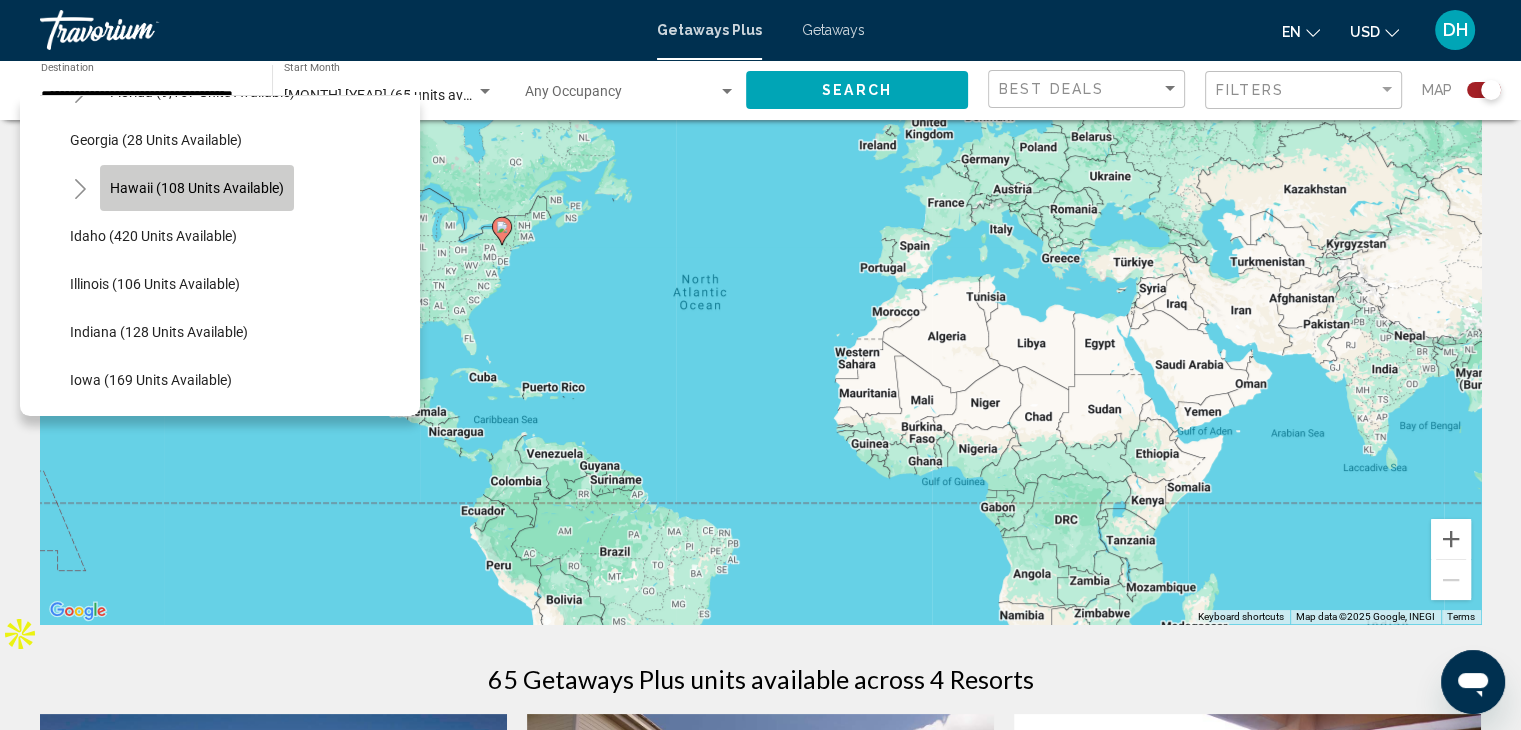click on "Hawaii (108 units available)" 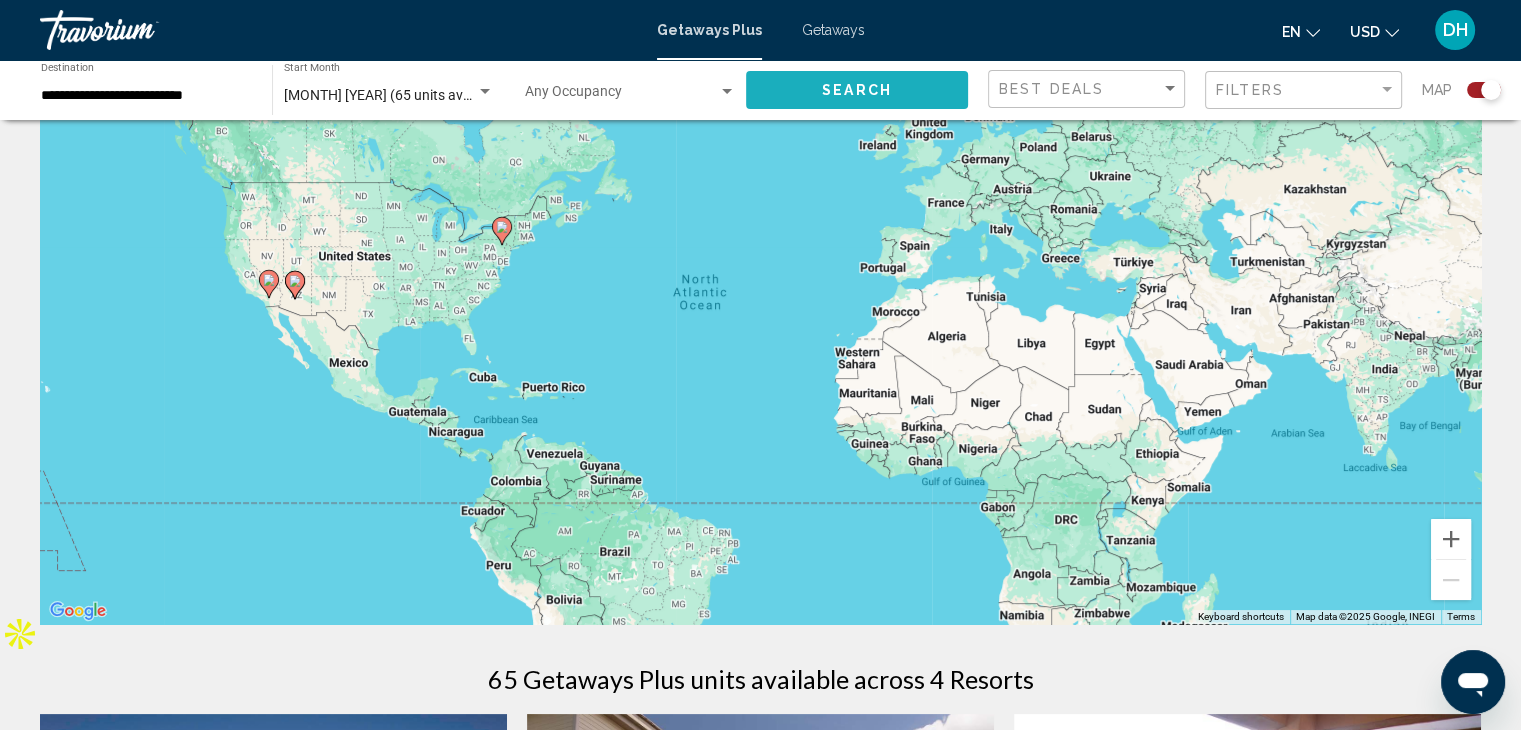 click on "Search" 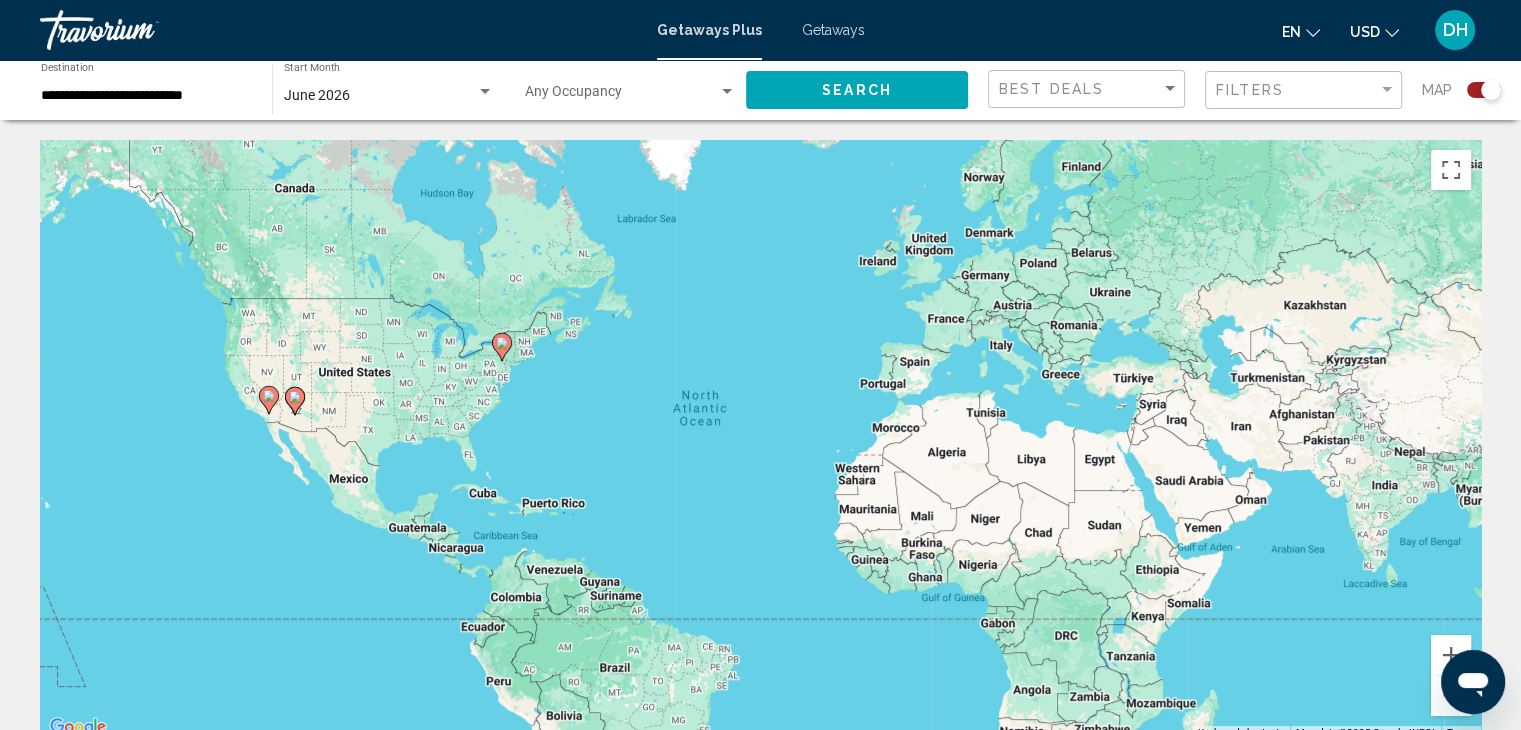 scroll, scrollTop: 0, scrollLeft: 0, axis: both 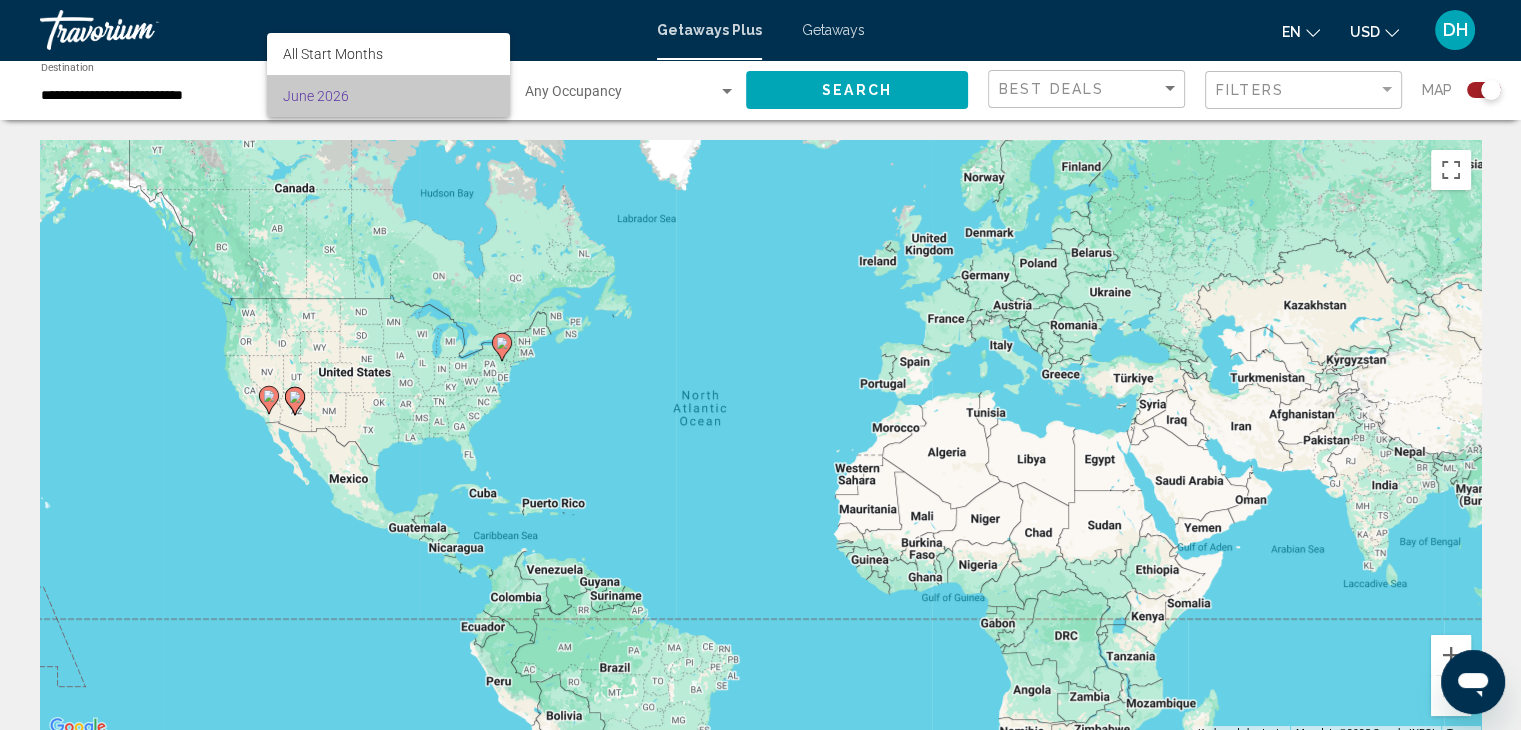 click on "June 2026" at bounding box center [388, 96] 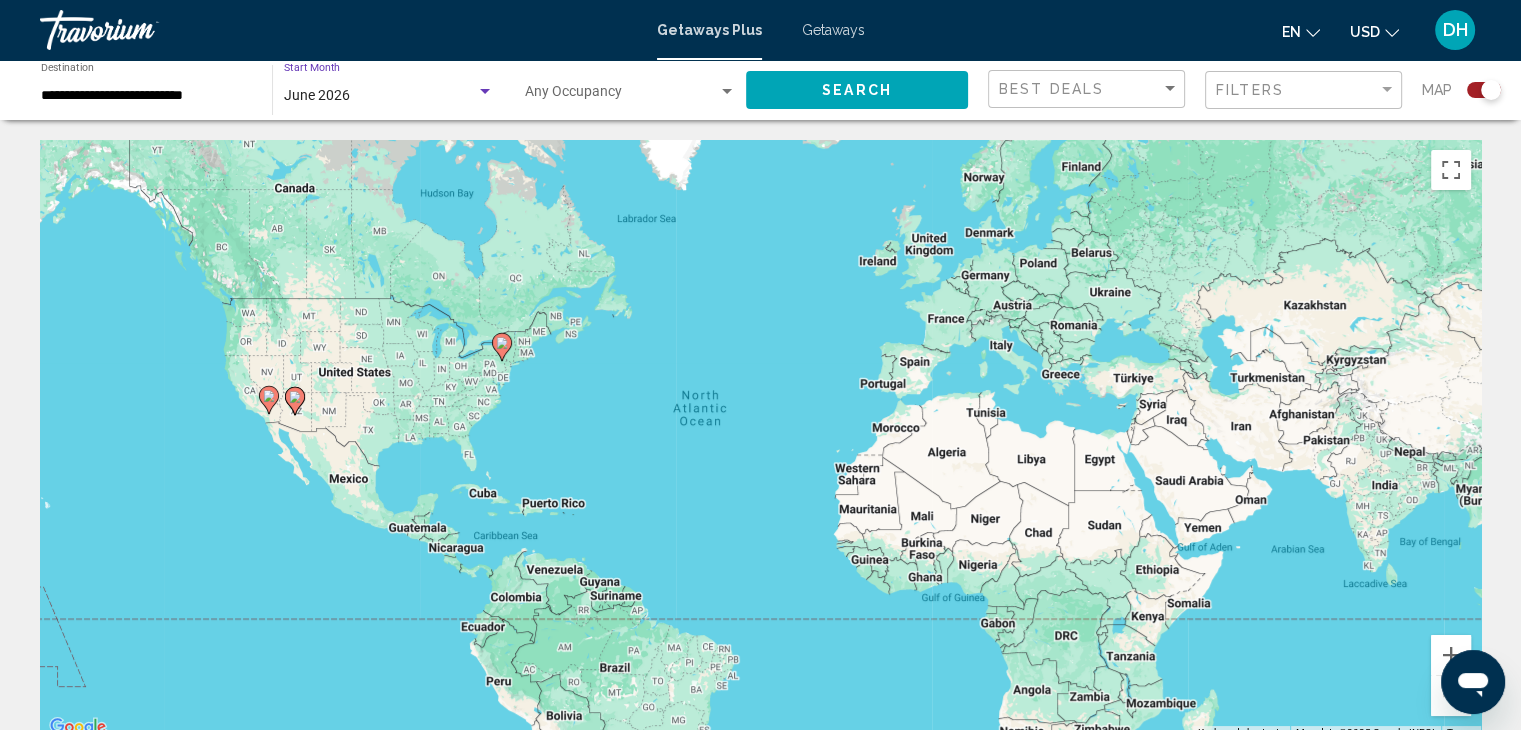 scroll, scrollTop: 88, scrollLeft: 0, axis: vertical 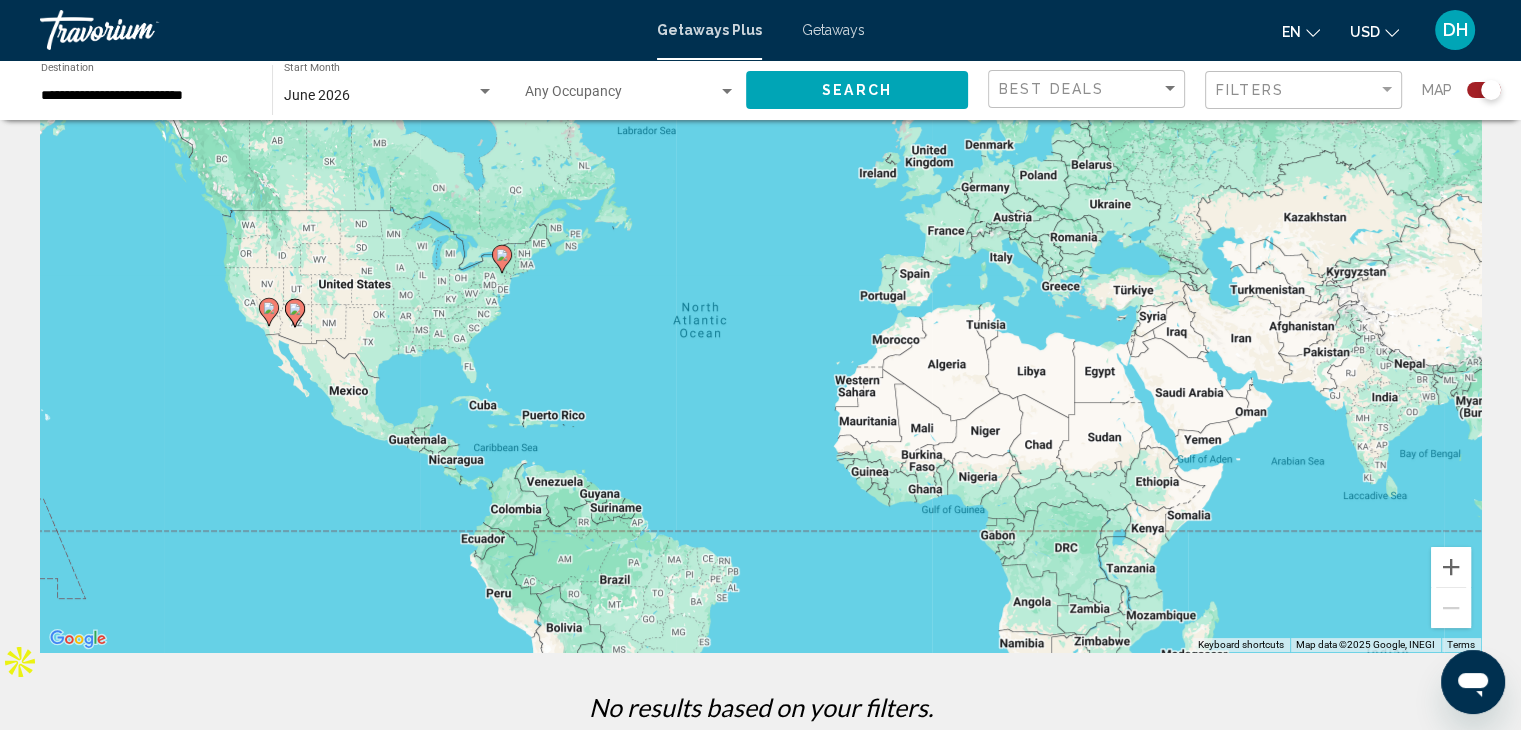 click on "June 2026 Start Month All Start Months" 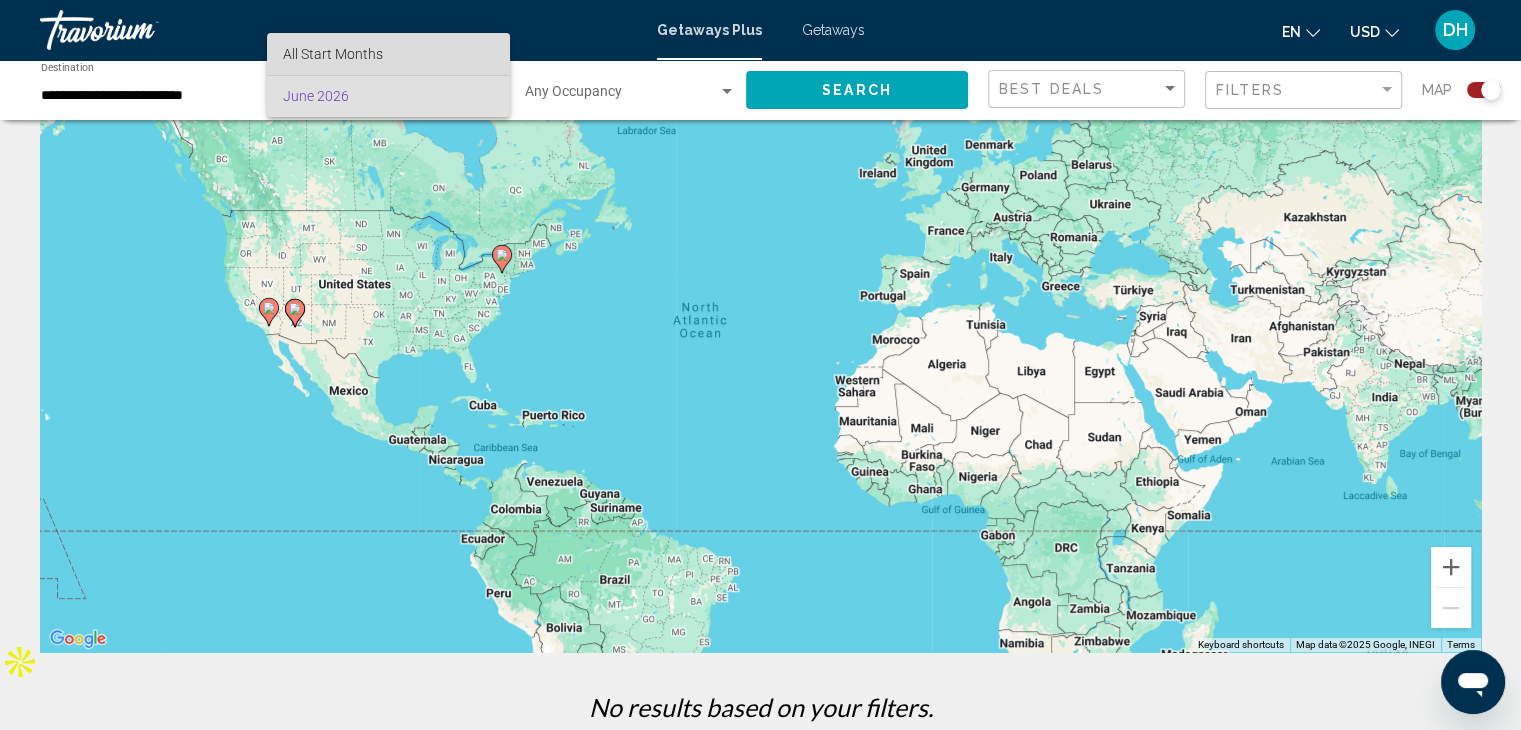 click on "All Start Months" at bounding box center (388, 54) 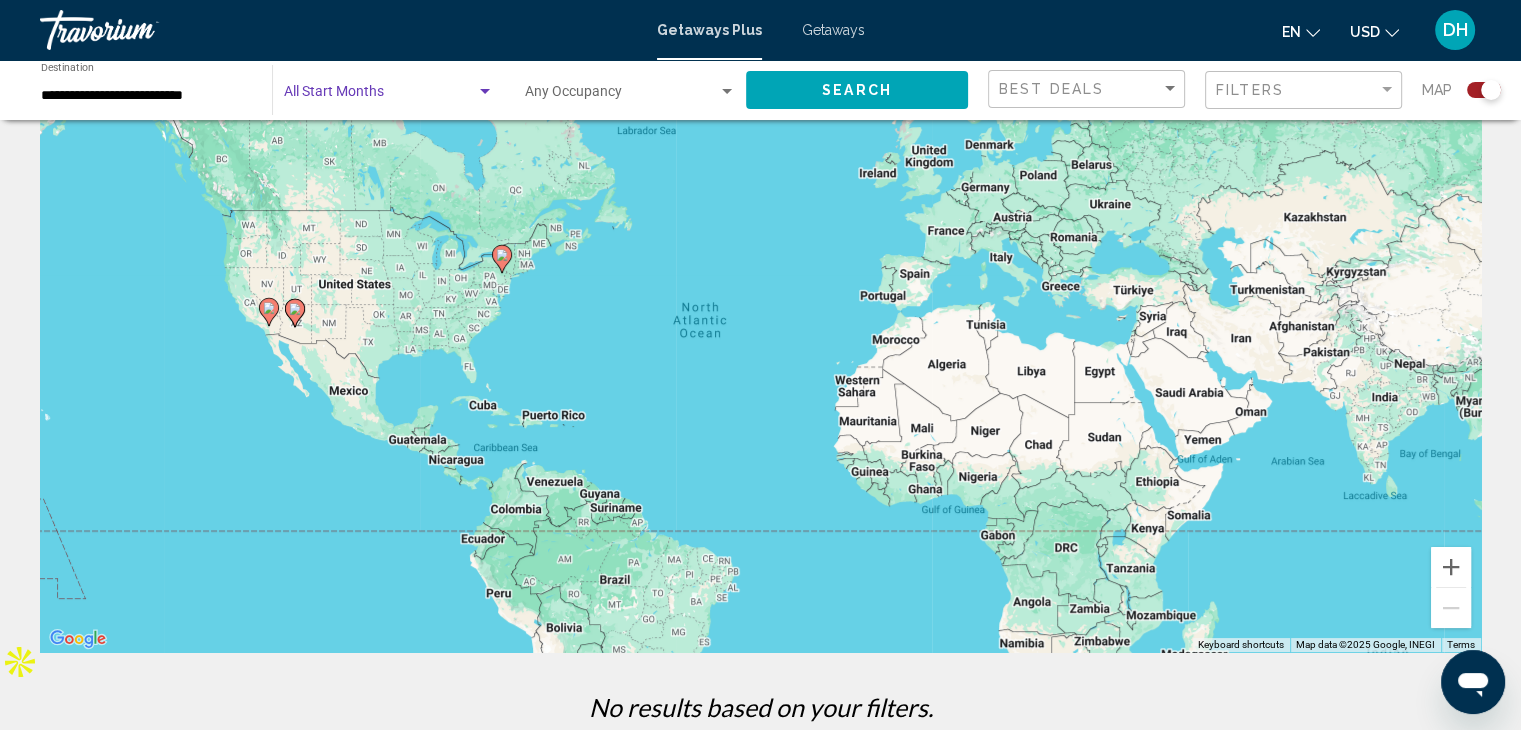 click on "Search" 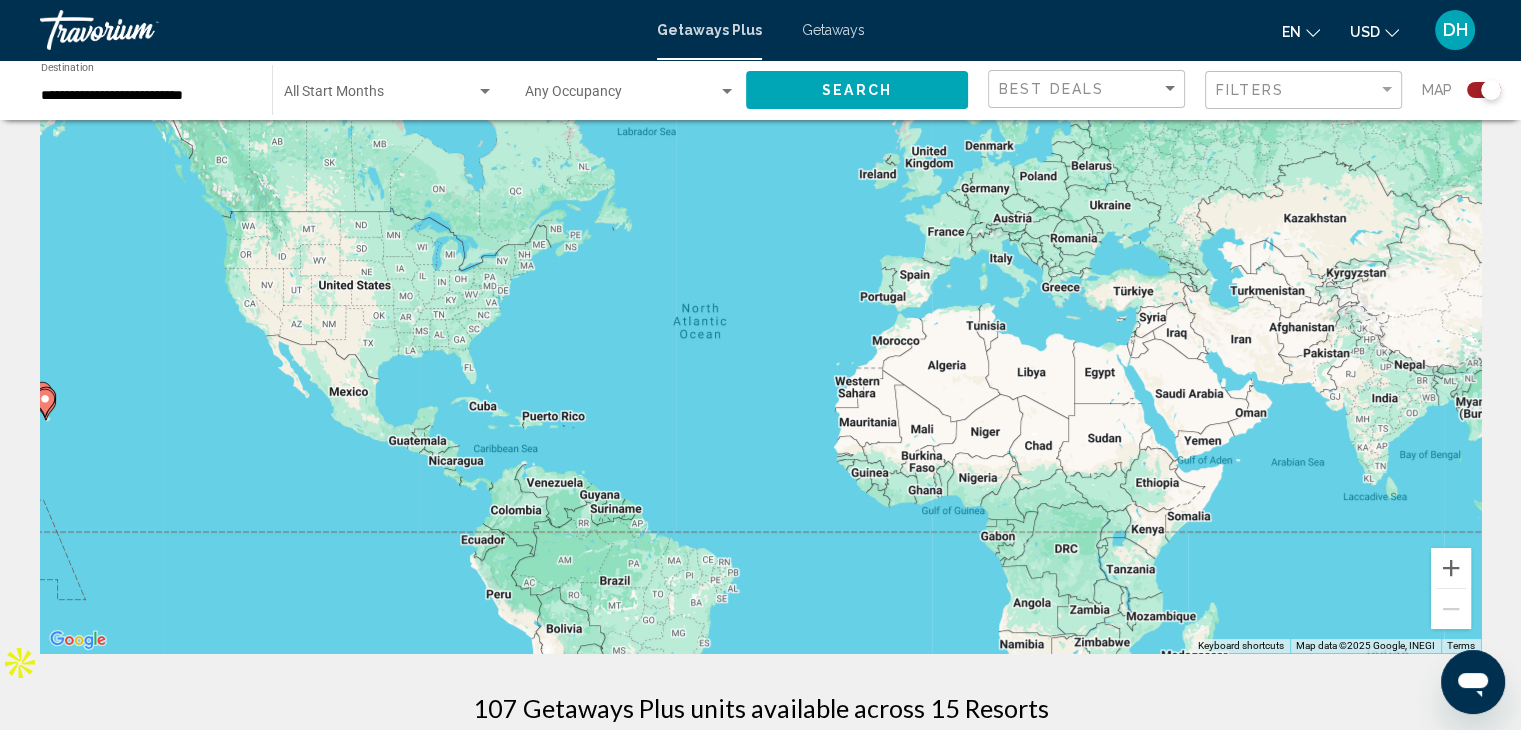 scroll, scrollTop: 0, scrollLeft: 0, axis: both 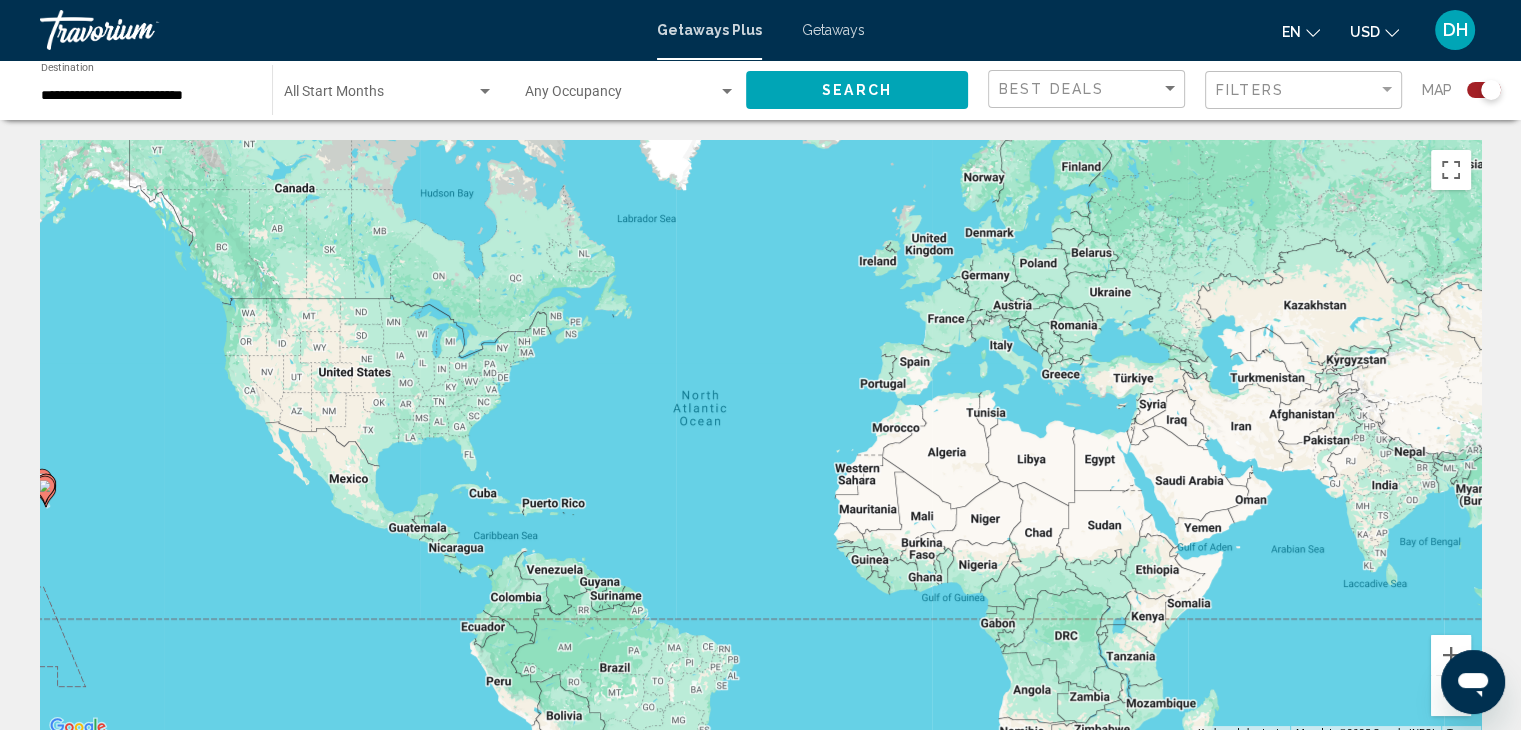 click on "Getaways" at bounding box center [833, 30] 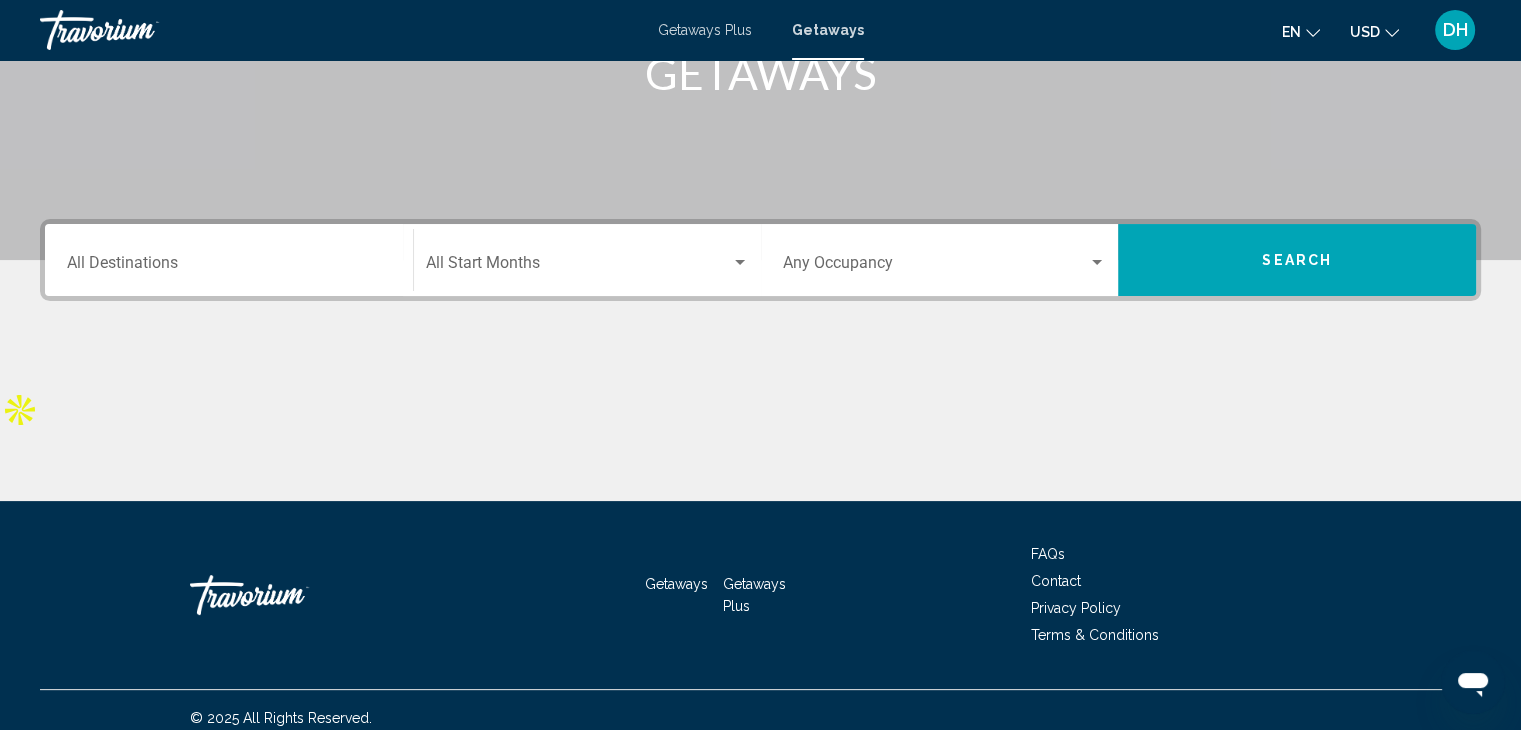 scroll, scrollTop: 356, scrollLeft: 0, axis: vertical 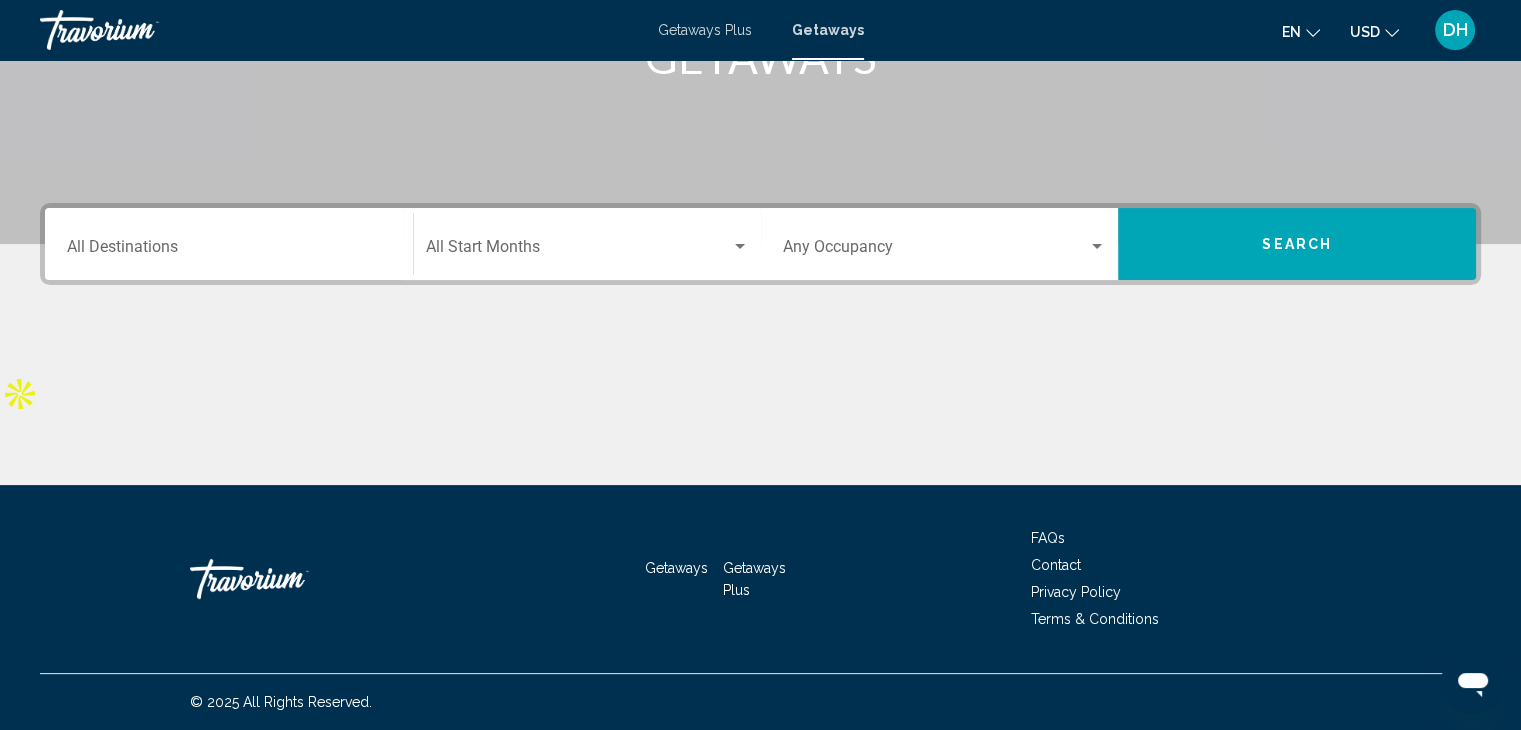 click on "Destination All Destinations" at bounding box center [229, 244] 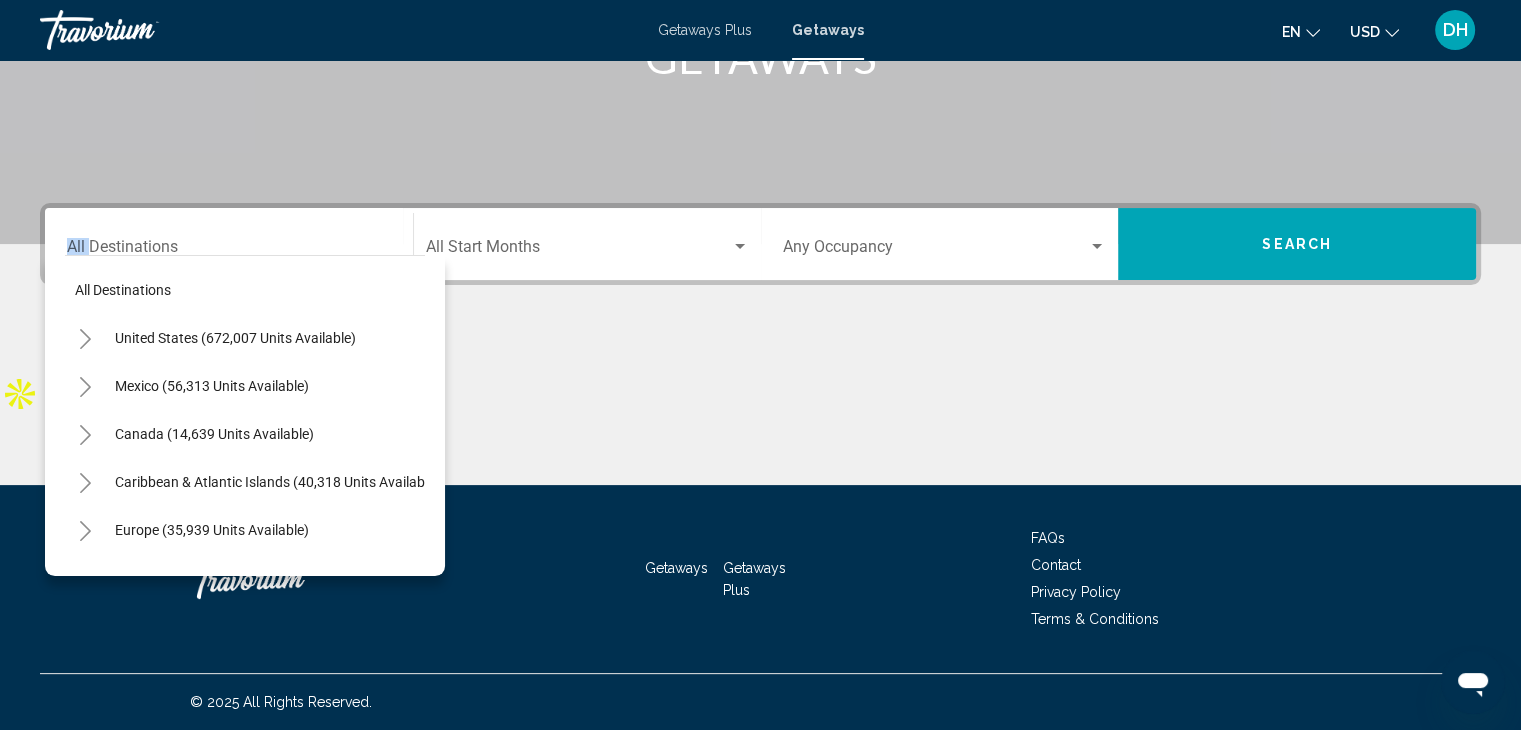 click on "Destination All Destinations" at bounding box center [229, 244] 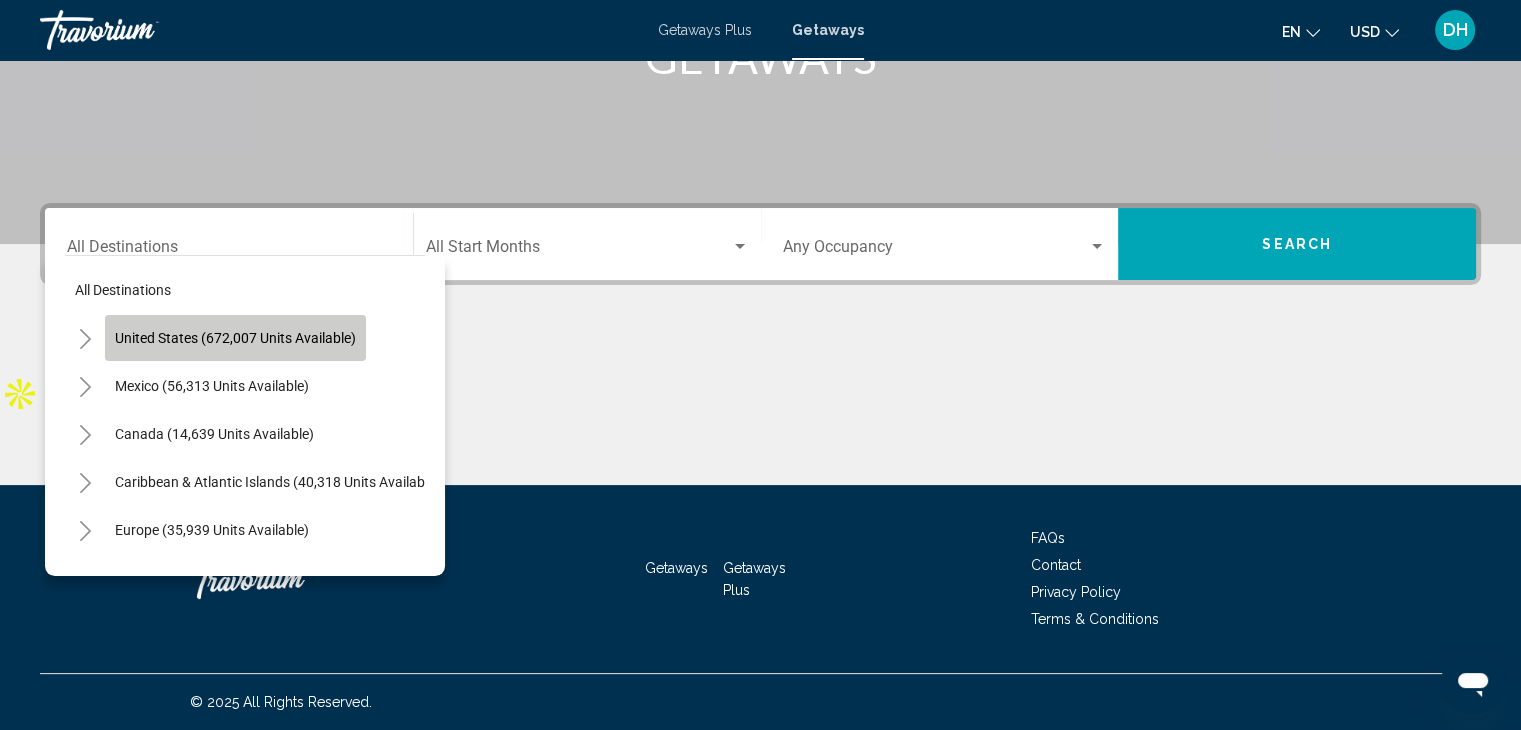 click on "United States (672,007 units available)" 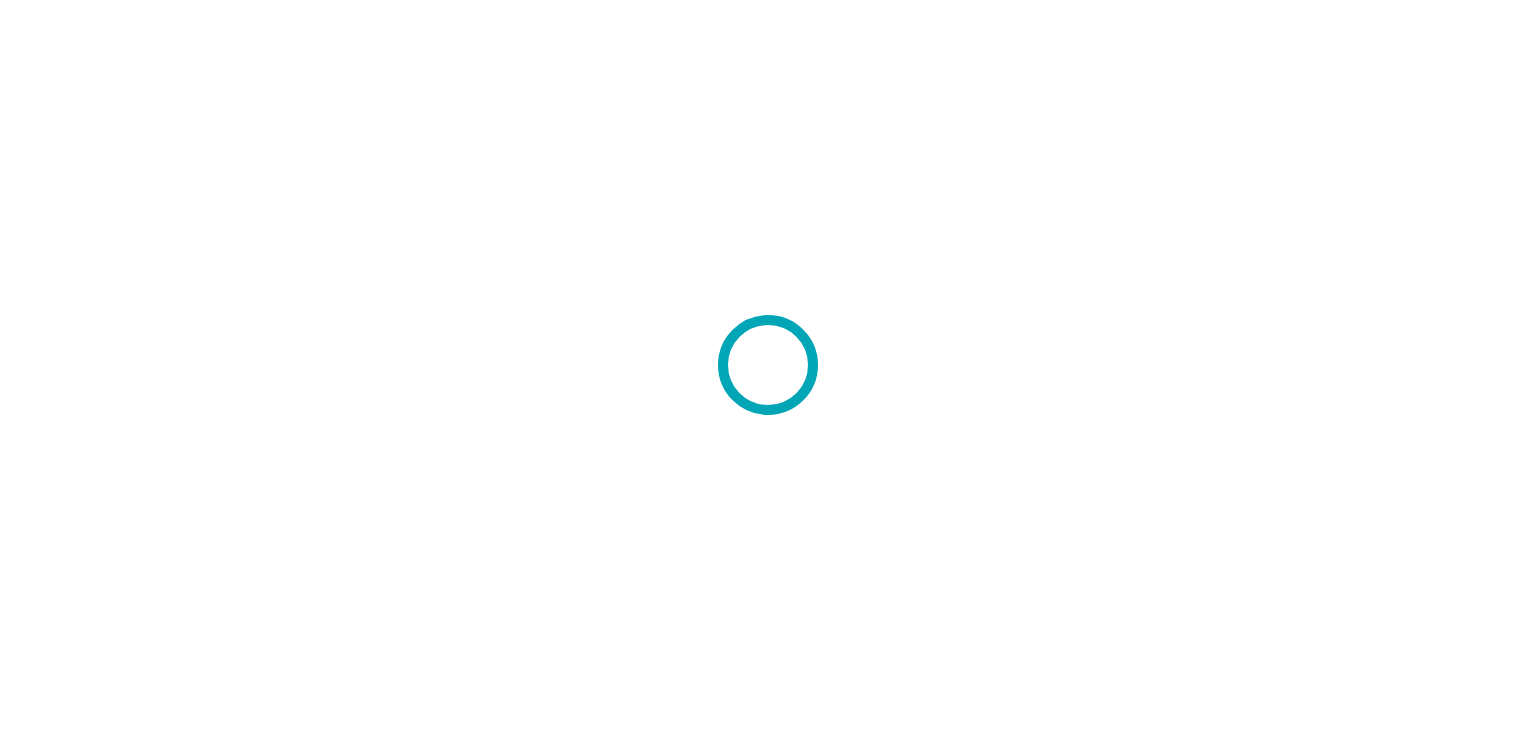 scroll, scrollTop: 0, scrollLeft: 0, axis: both 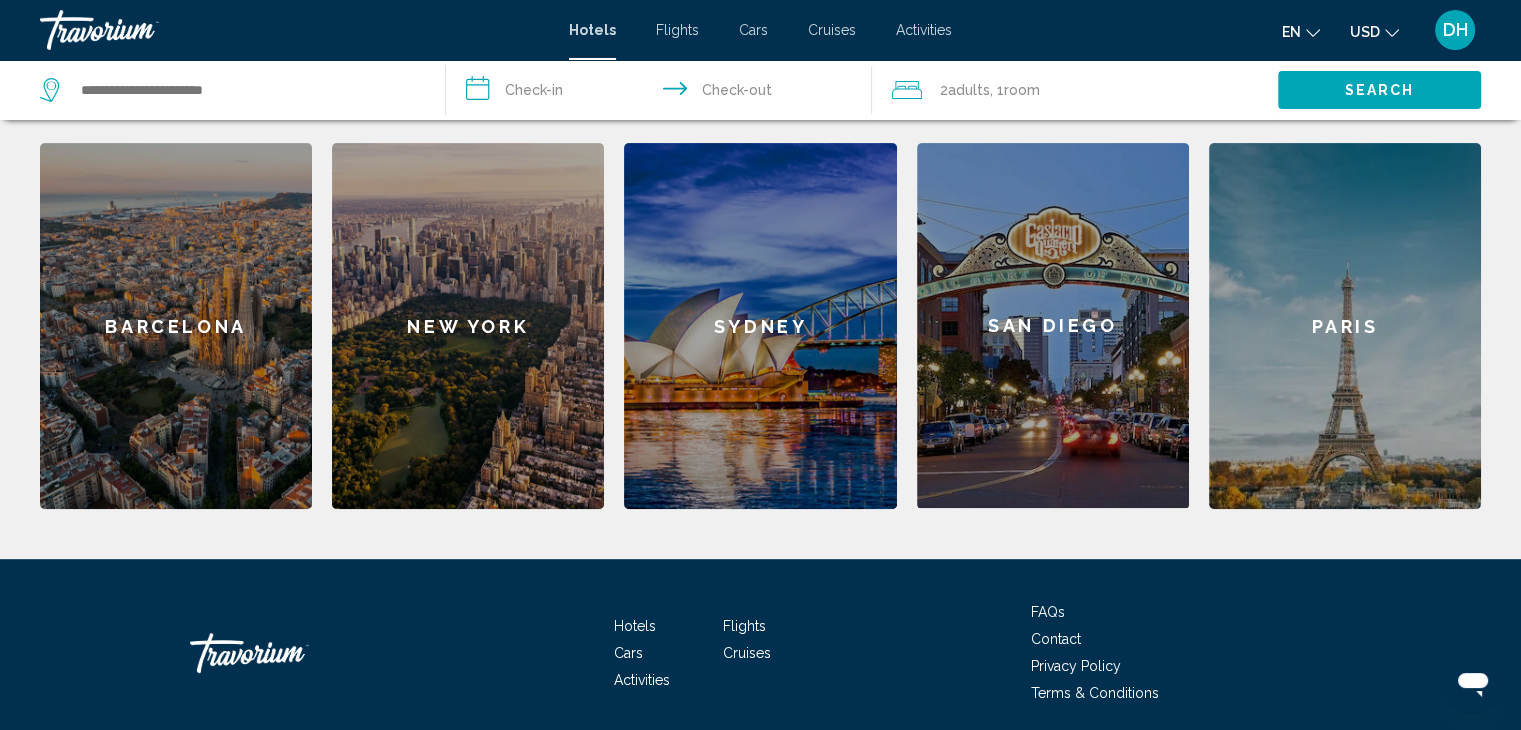 click on "San Diego" 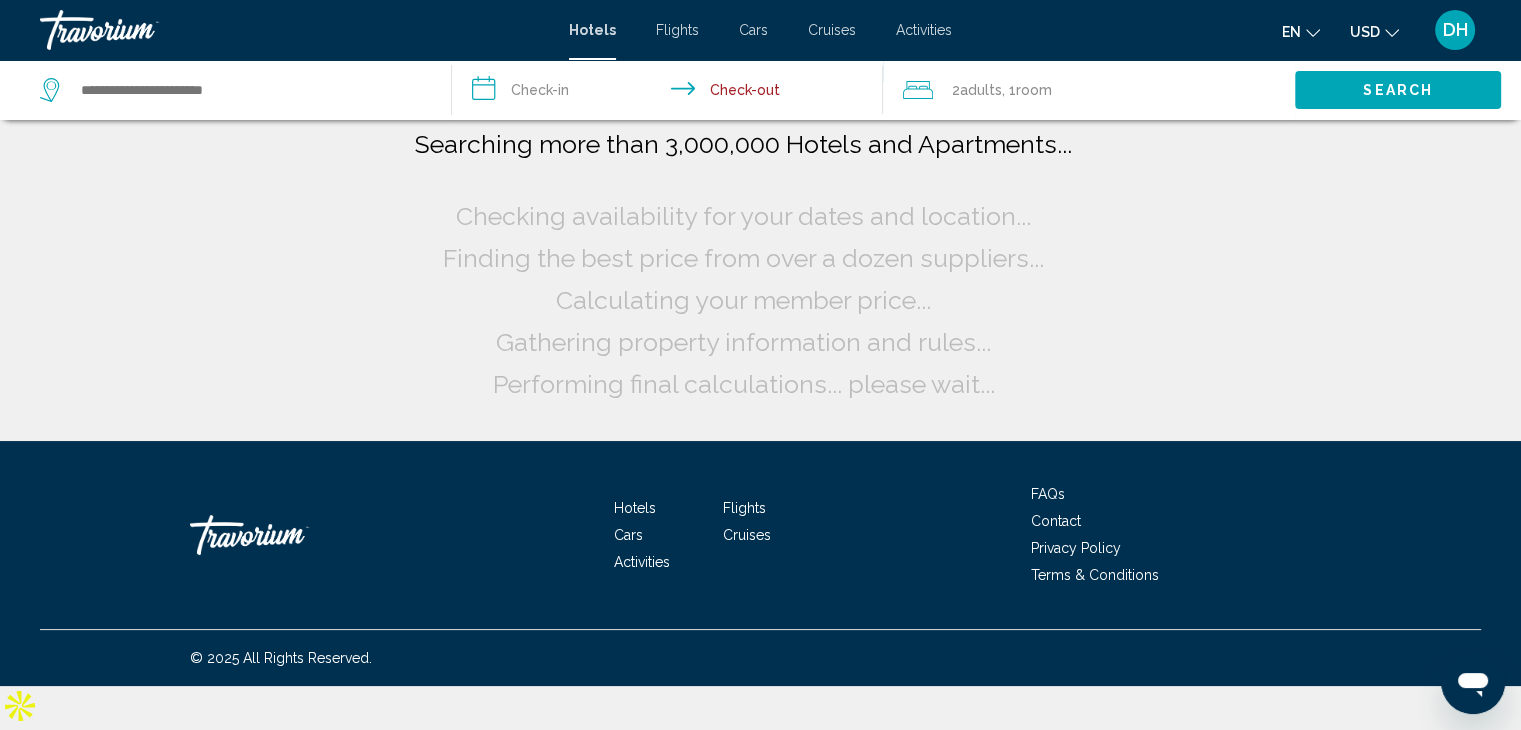 scroll, scrollTop: 0, scrollLeft: 0, axis: both 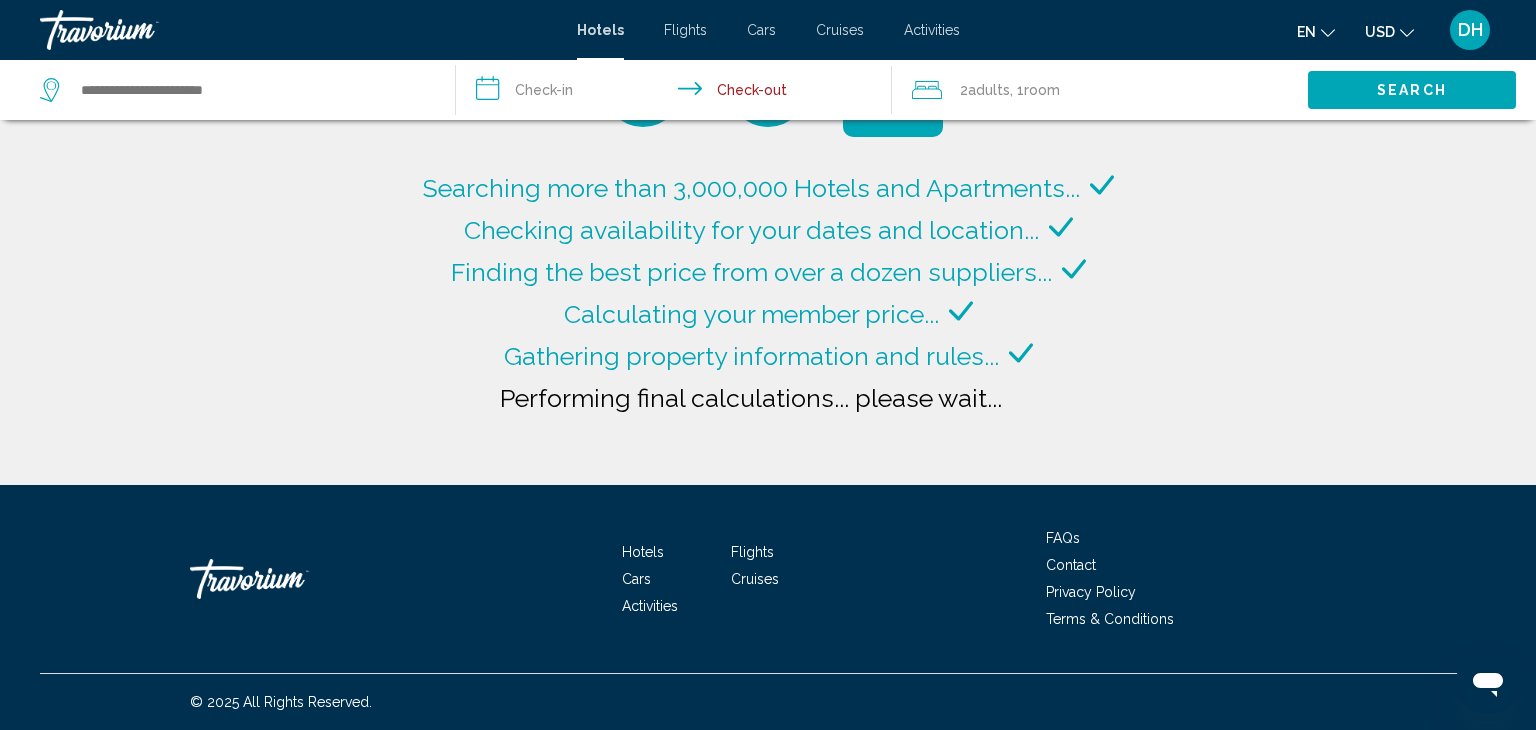 type on "**********" 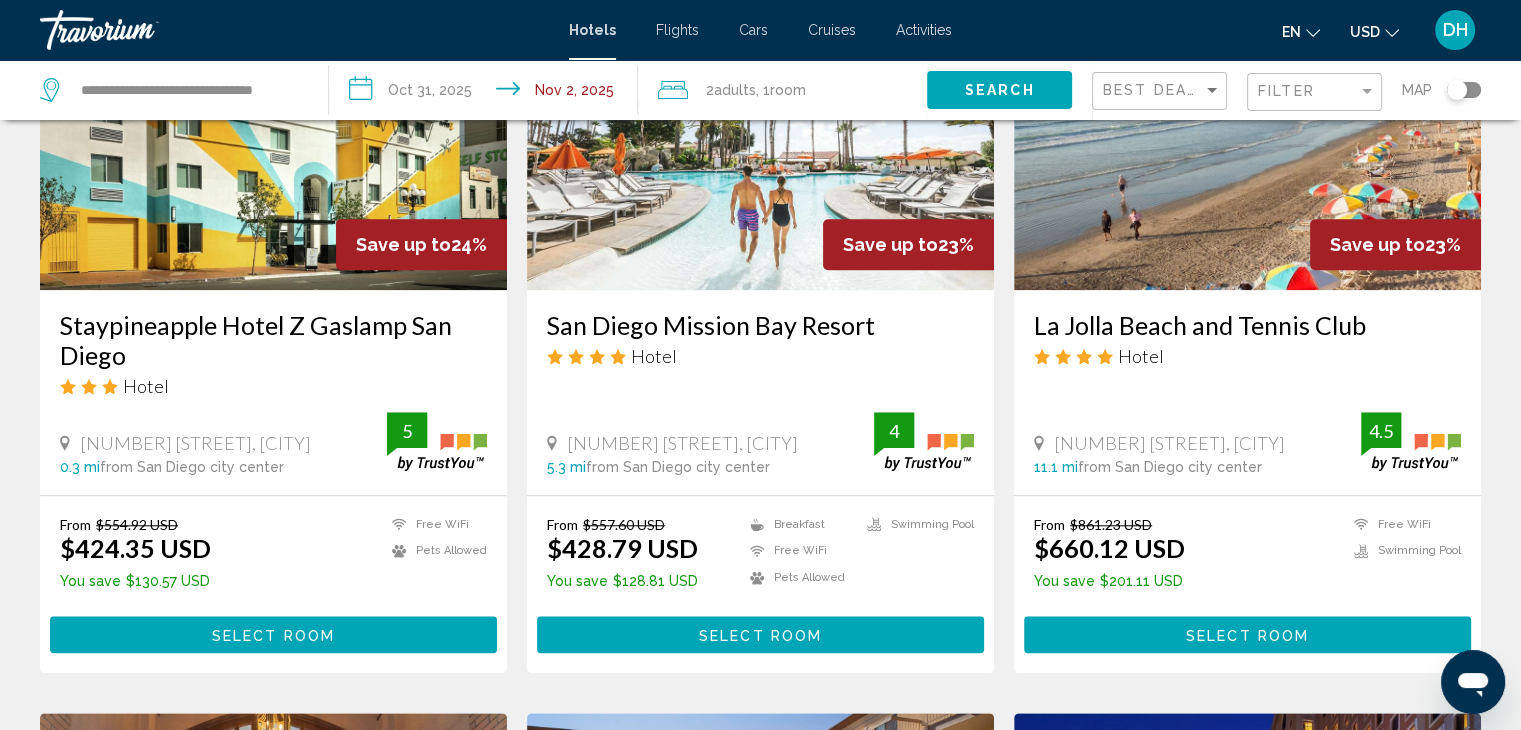 scroll, scrollTop: 1711, scrollLeft: 0, axis: vertical 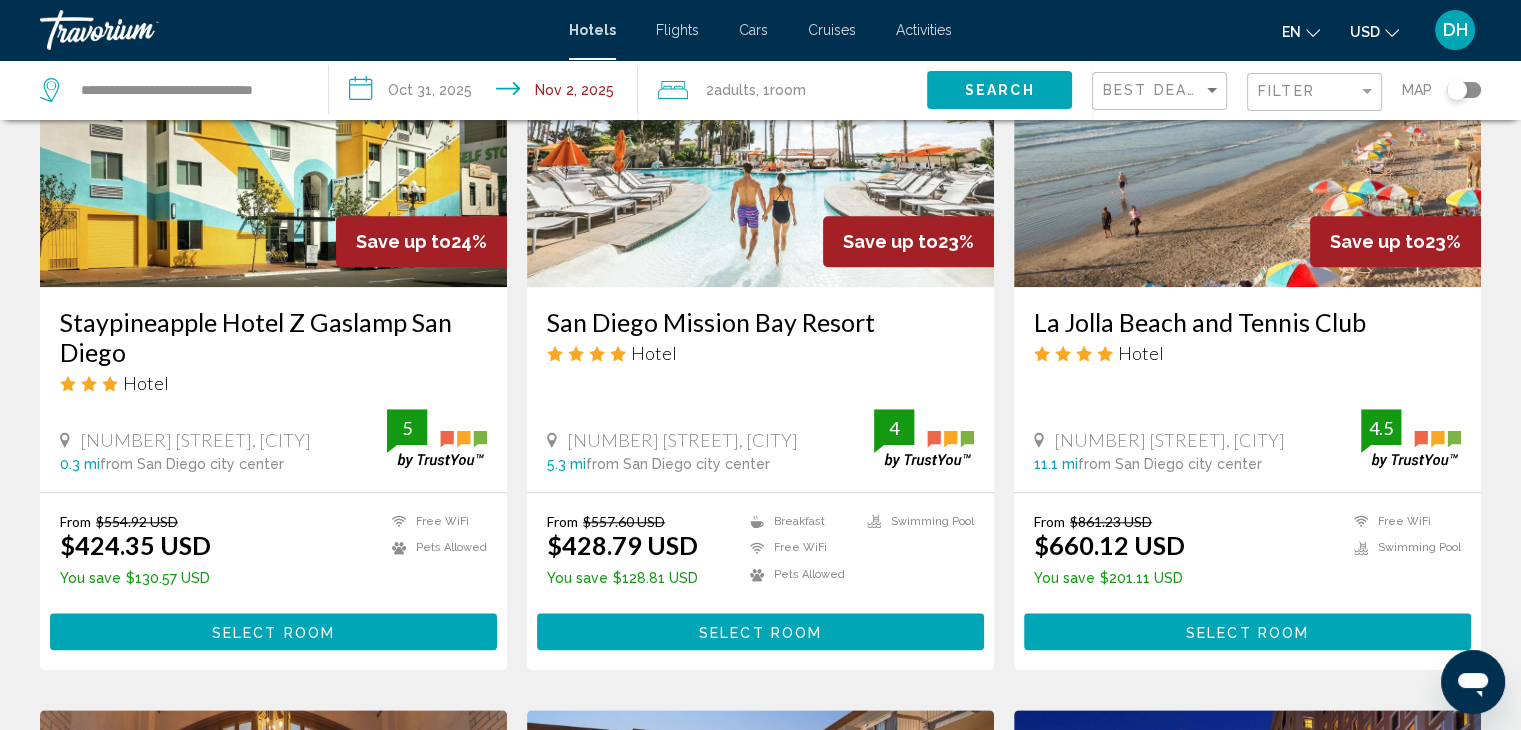 click at bounding box center (273, 127) 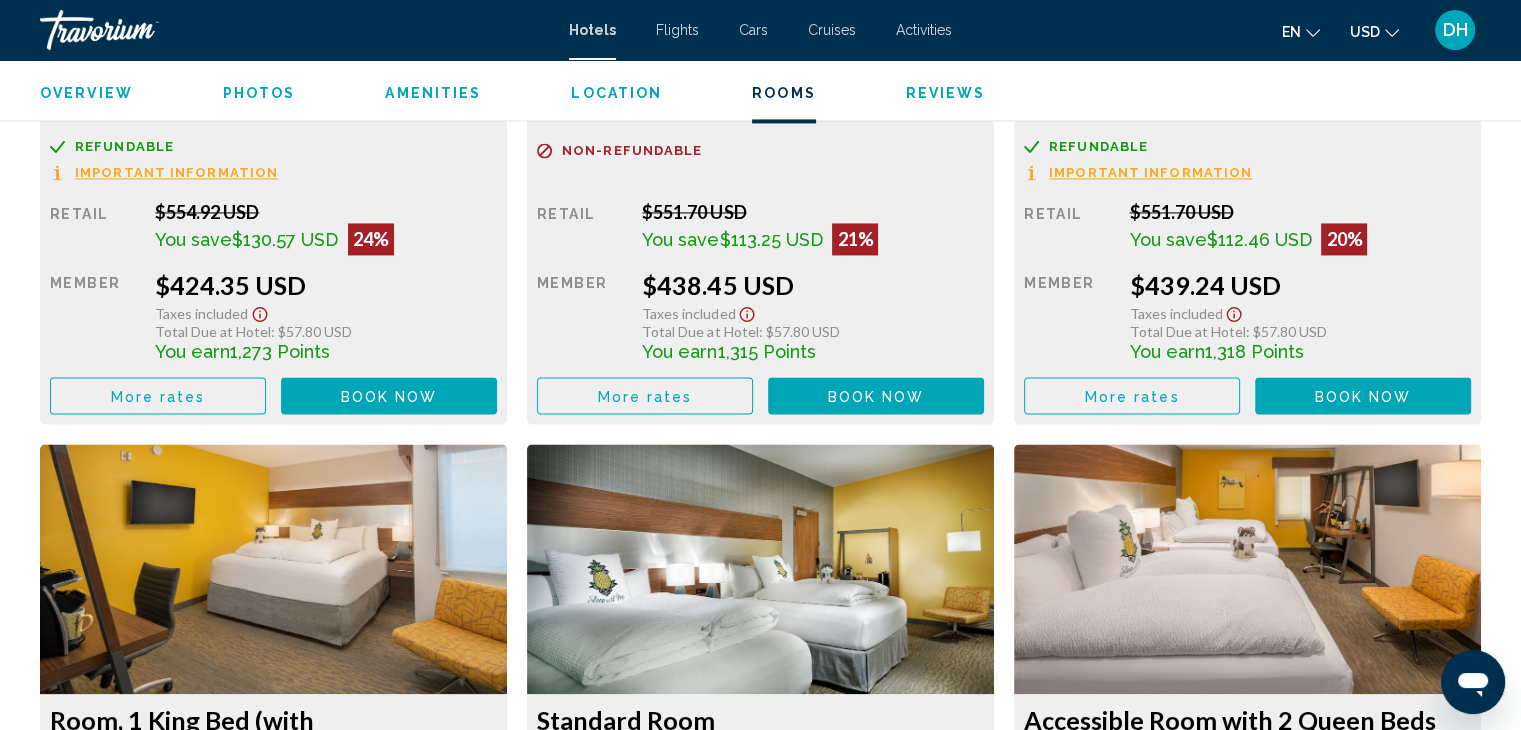 scroll, scrollTop: 3108, scrollLeft: 0, axis: vertical 